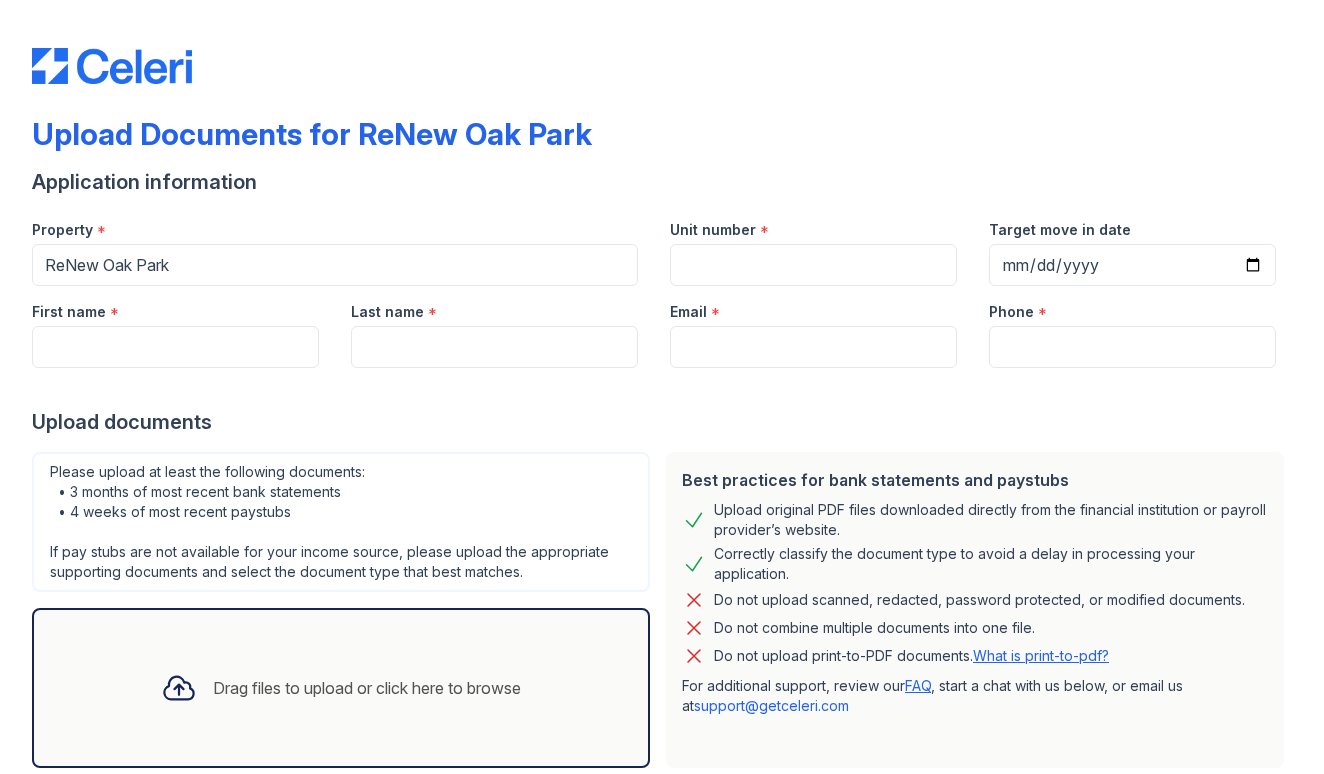 scroll, scrollTop: 0, scrollLeft: 0, axis: both 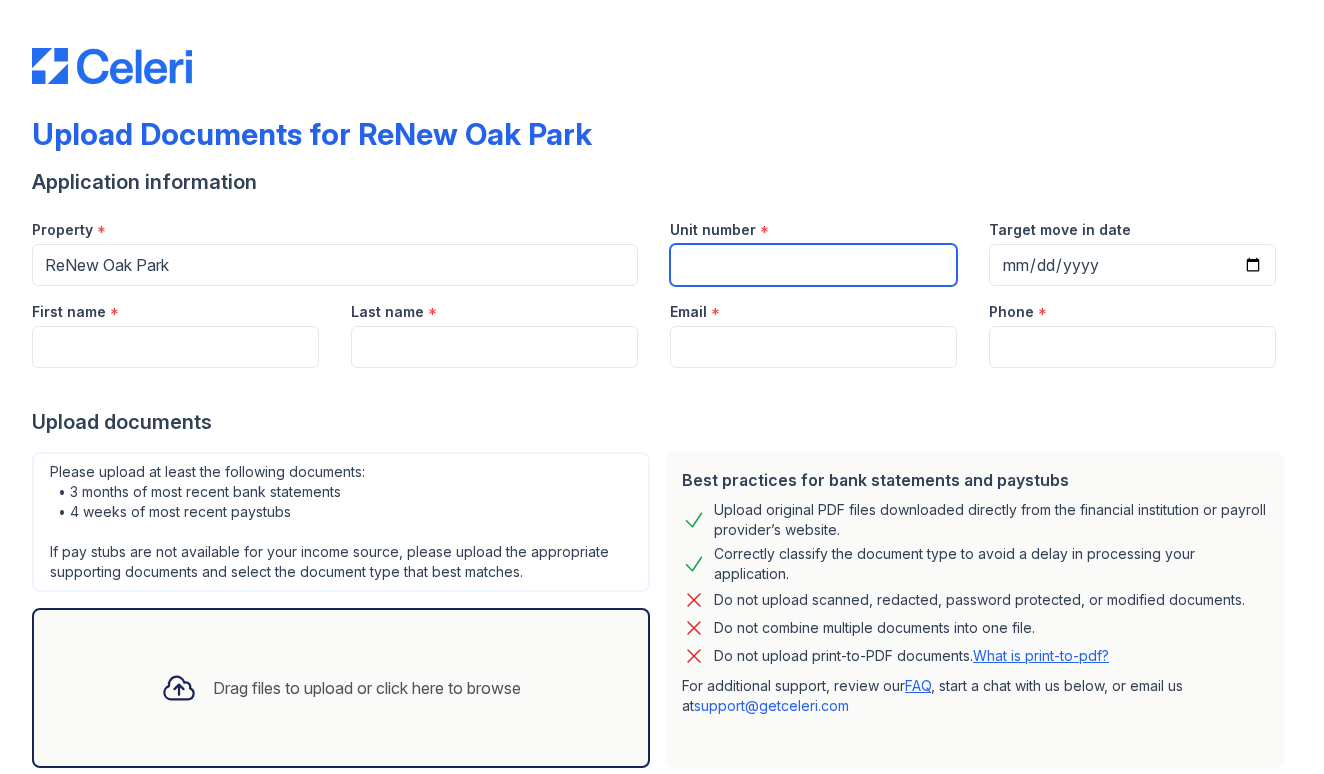click on "Unit number" at bounding box center [813, 265] 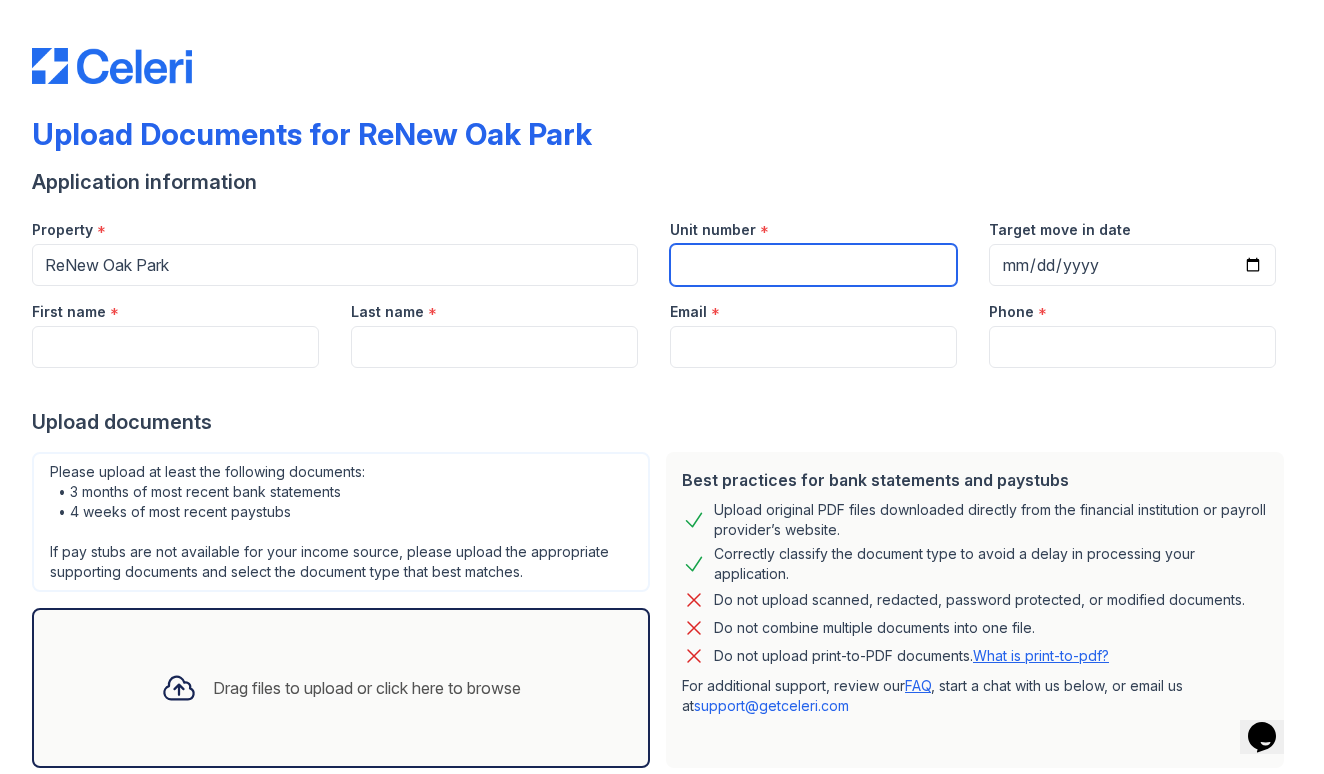 scroll, scrollTop: 0, scrollLeft: 0, axis: both 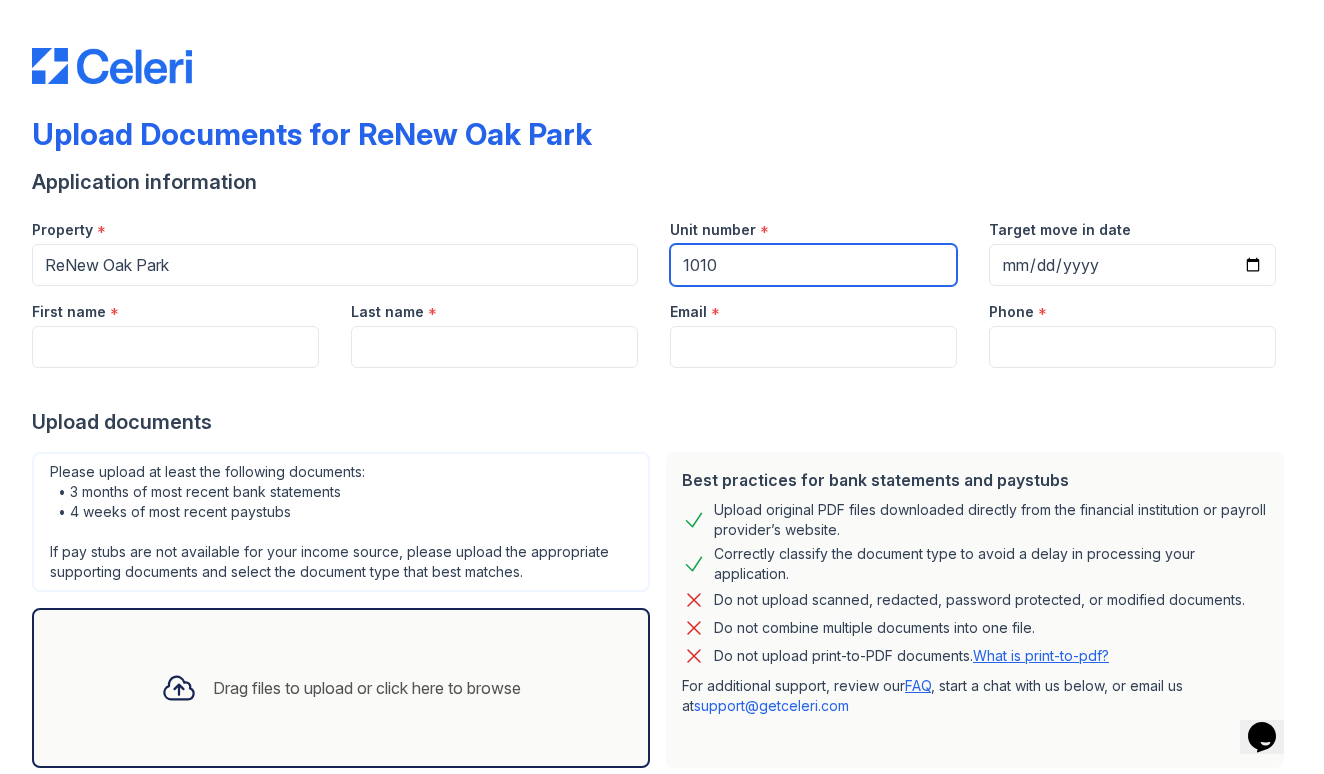type on "1010" 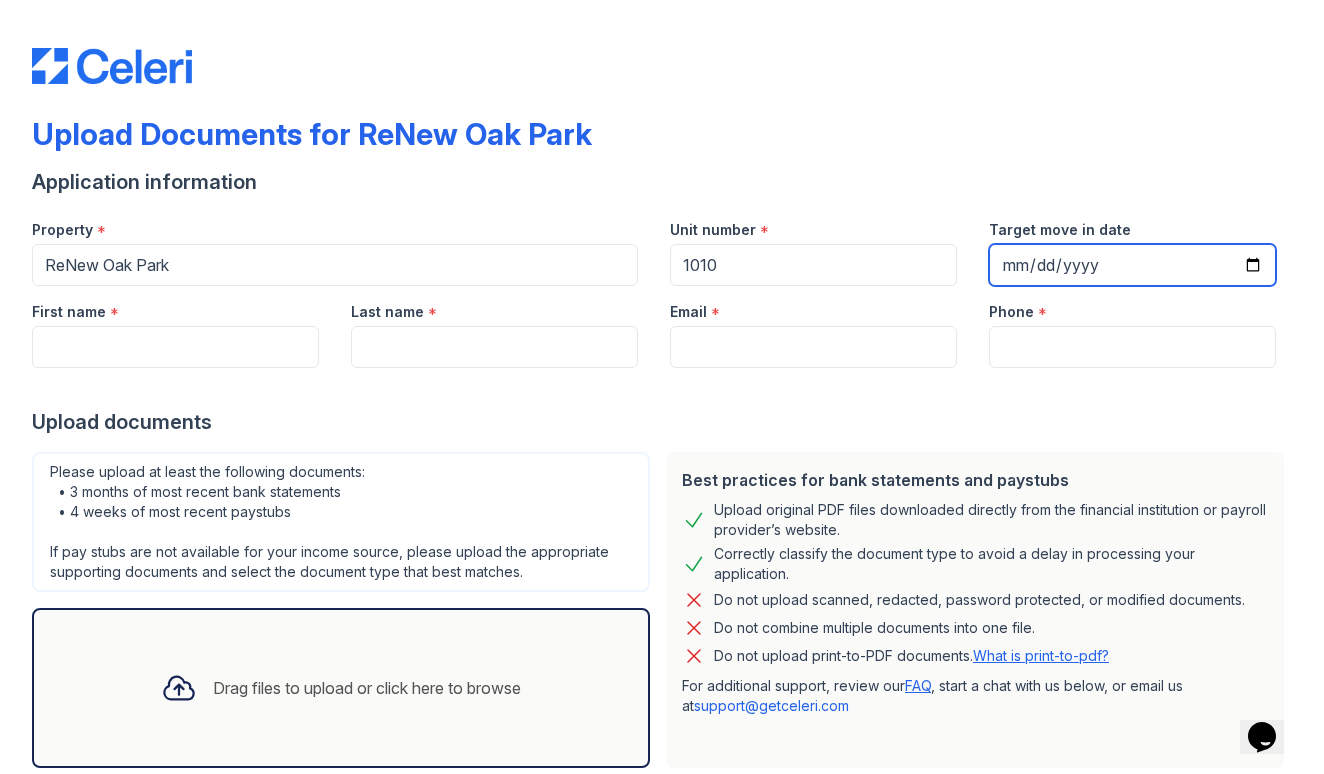 click on "Target move in date" at bounding box center (1132, 265) 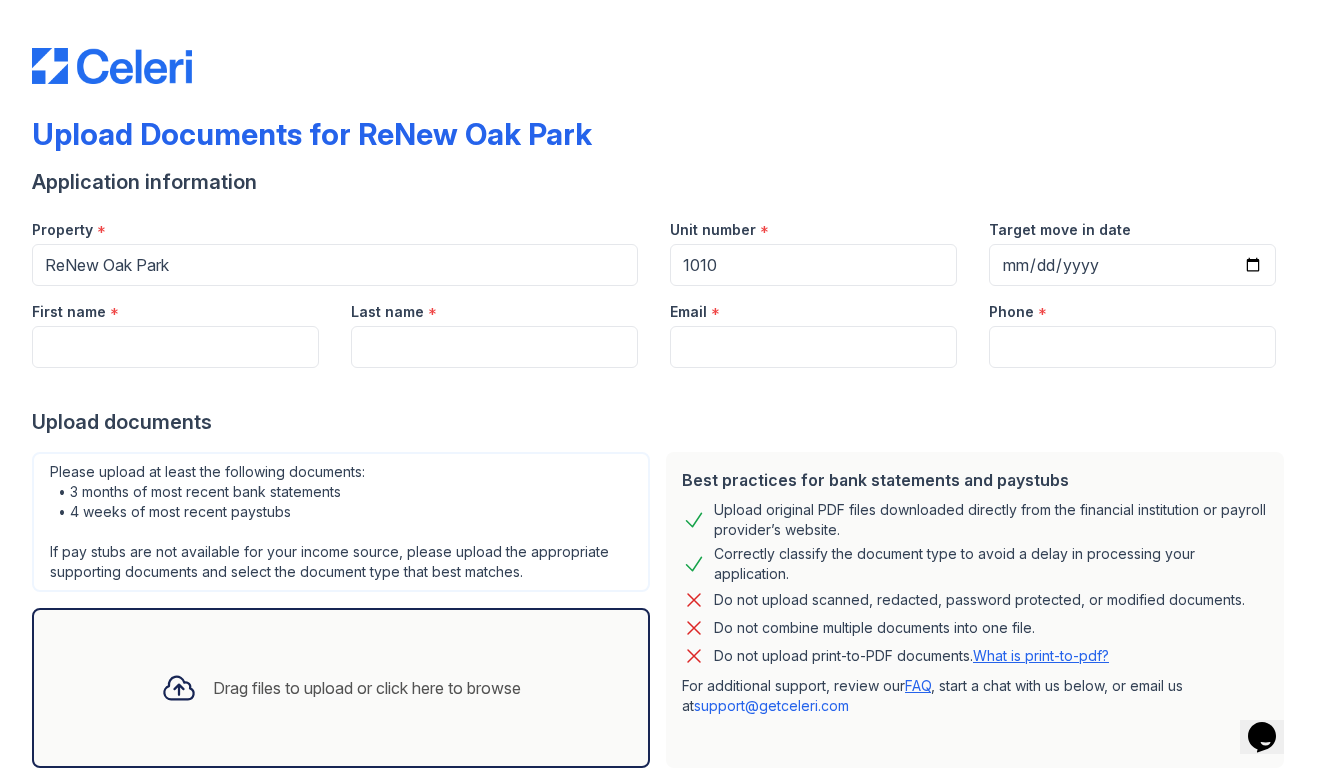 click on "Phone
*" at bounding box center (1132, 306) 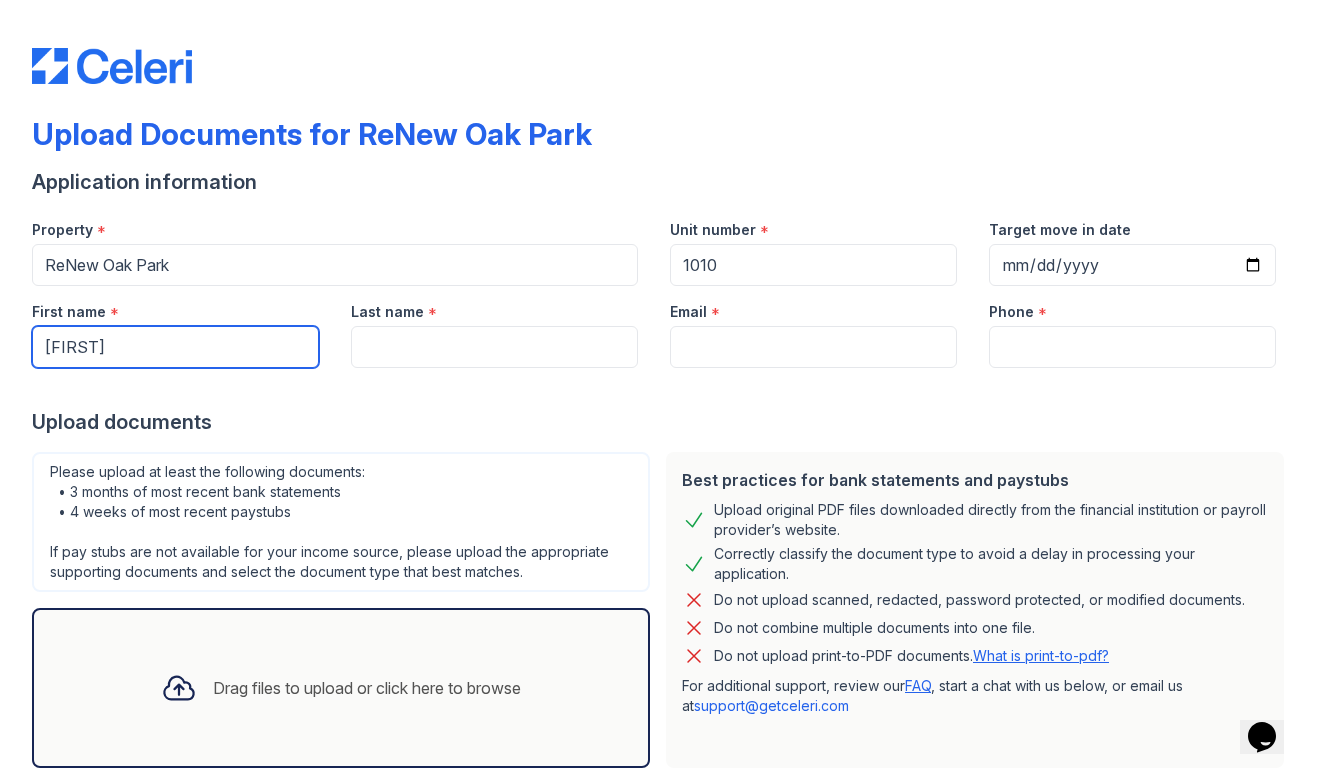 type on "[FIRST]" 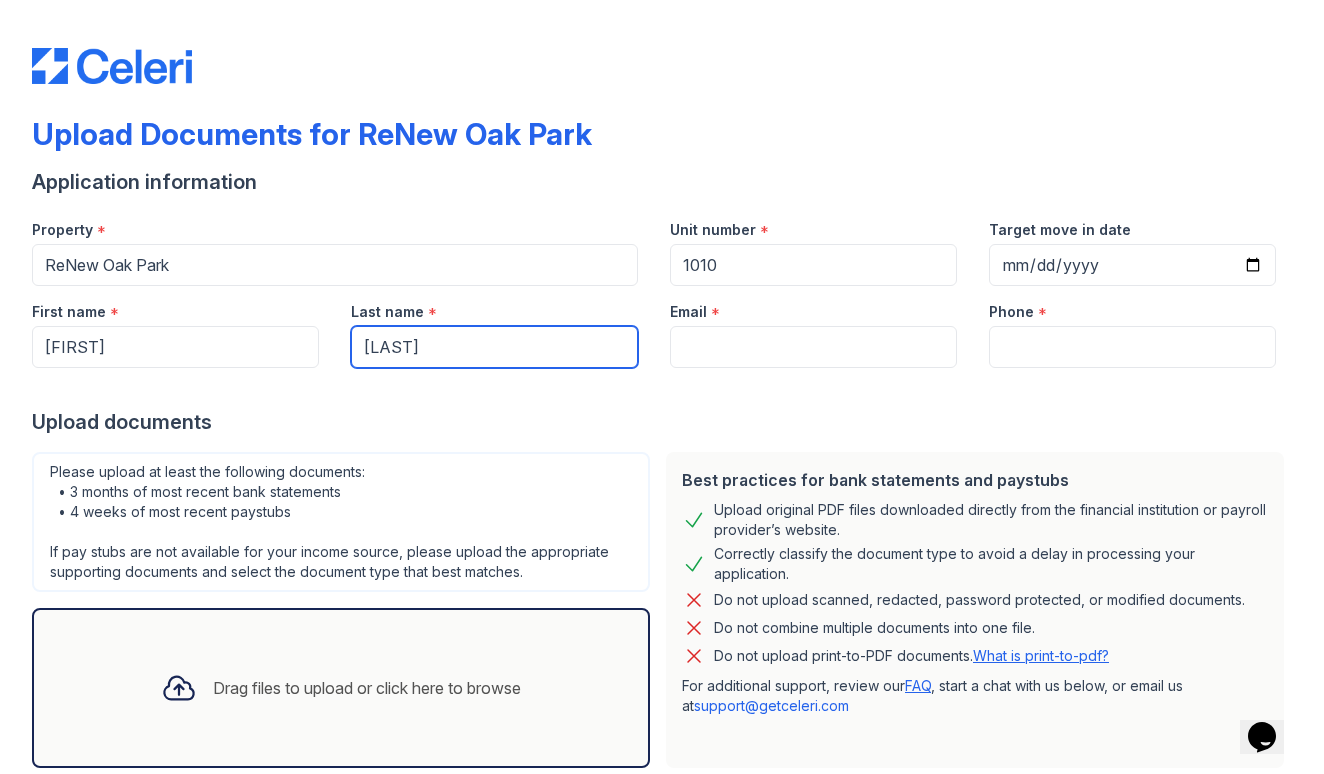 type on "[LAST]" 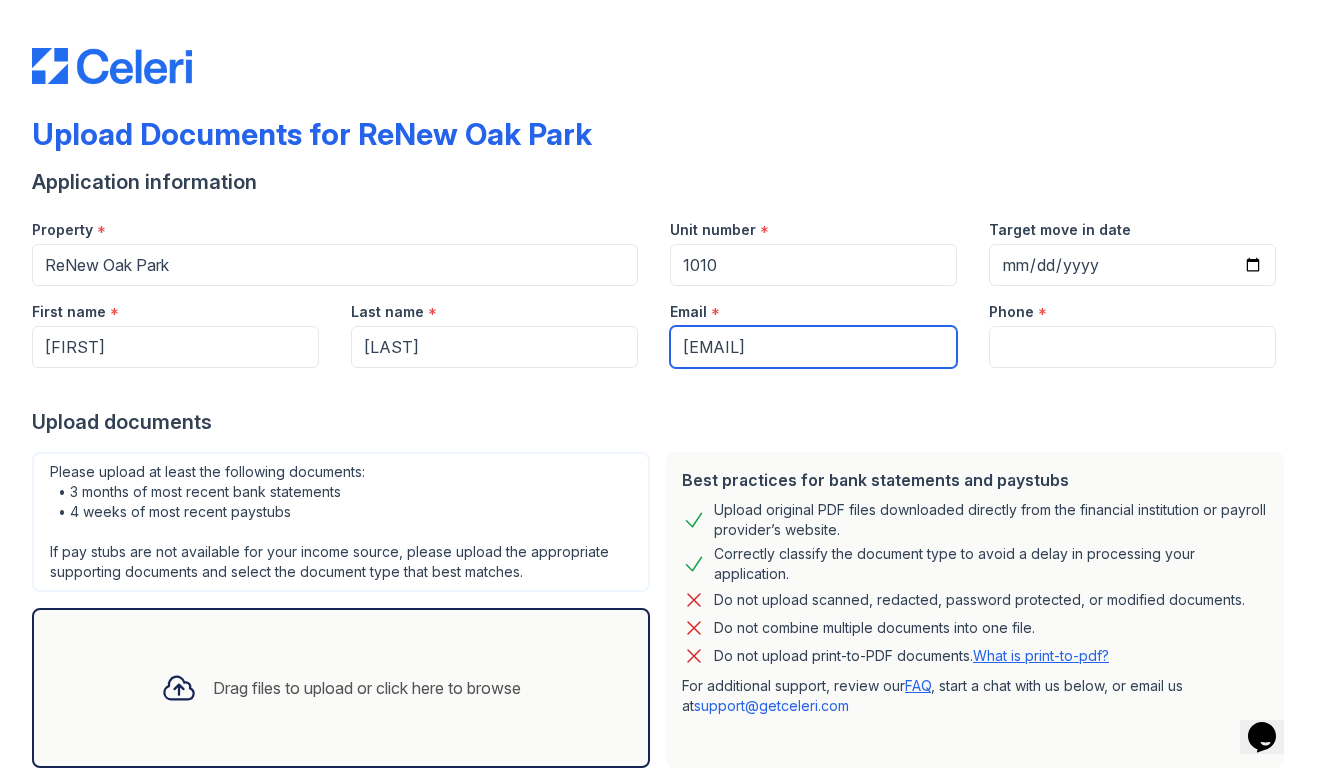 type on "[EMAIL]" 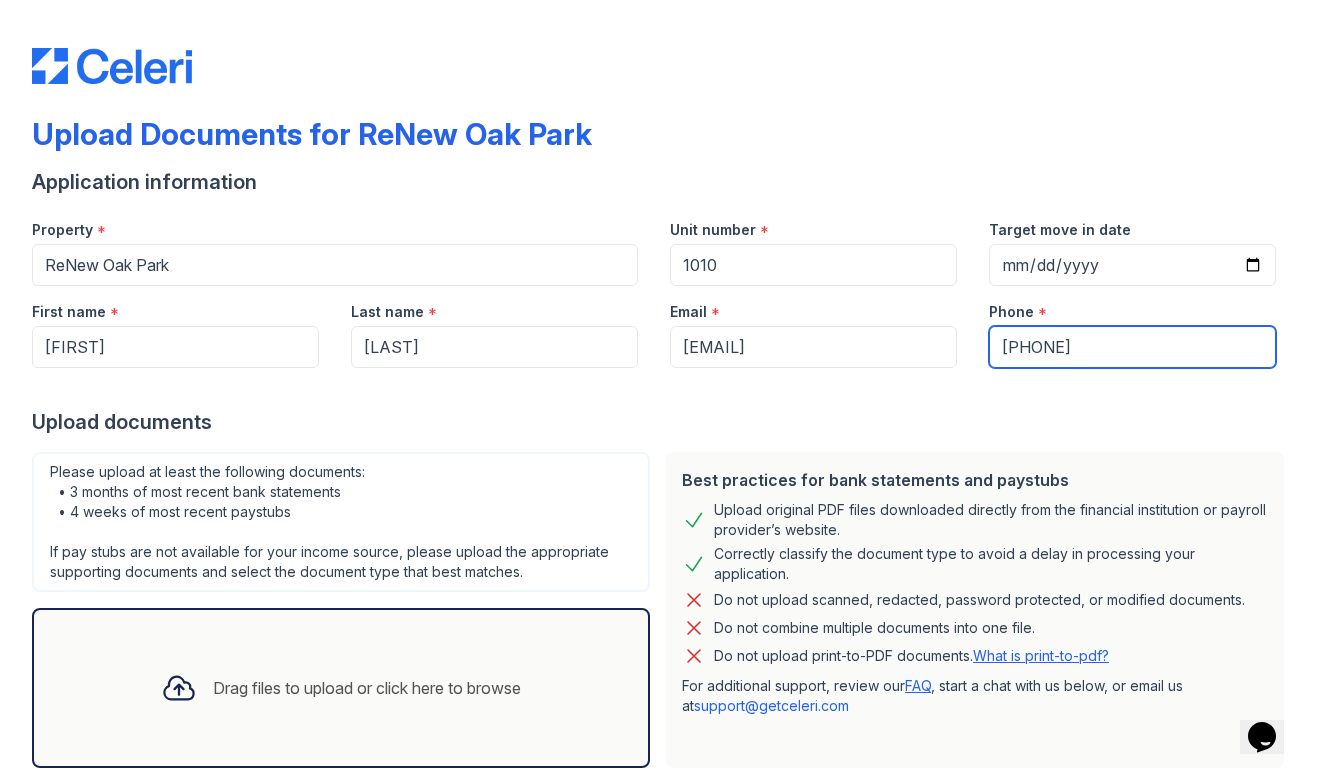type on "[PHONE]" 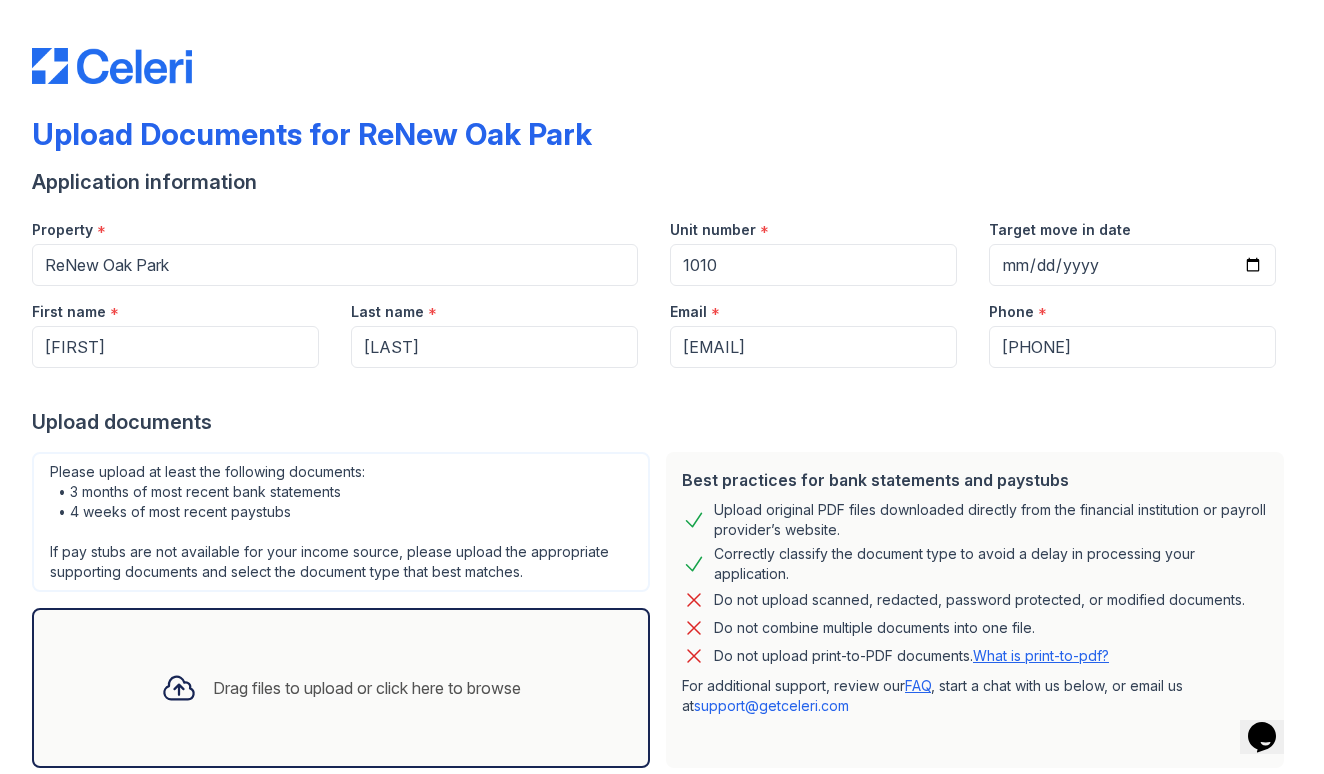 click on "Please upload at least the following documents:
• 3 months of most recent bank statements
• 4 weeks of most recent paystubs
If pay stubs are not available for your income source, please upload the appropriate supporting documents and select the document type that best matches." at bounding box center [341, 522] 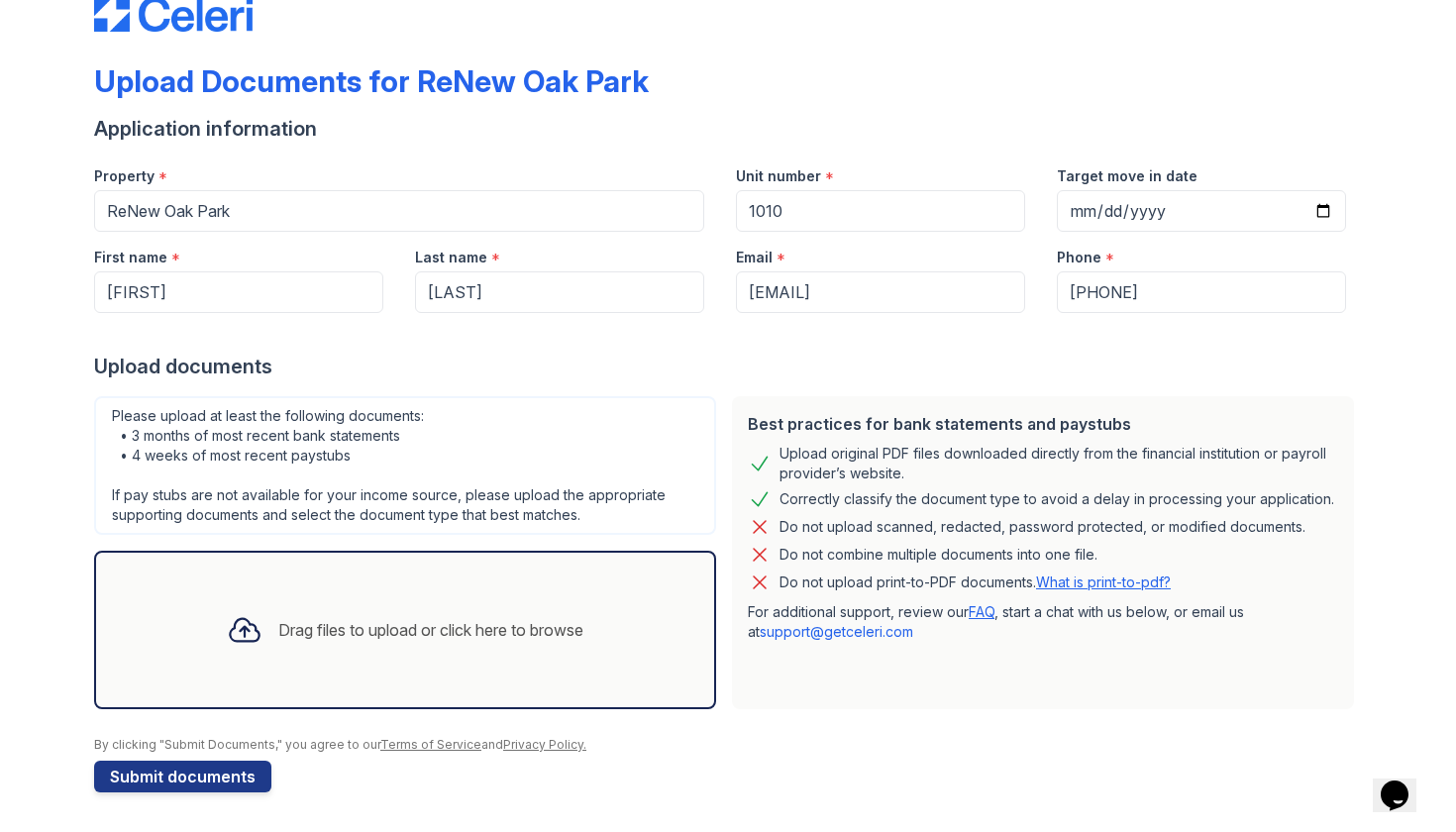 scroll, scrollTop: 52, scrollLeft: 0, axis: vertical 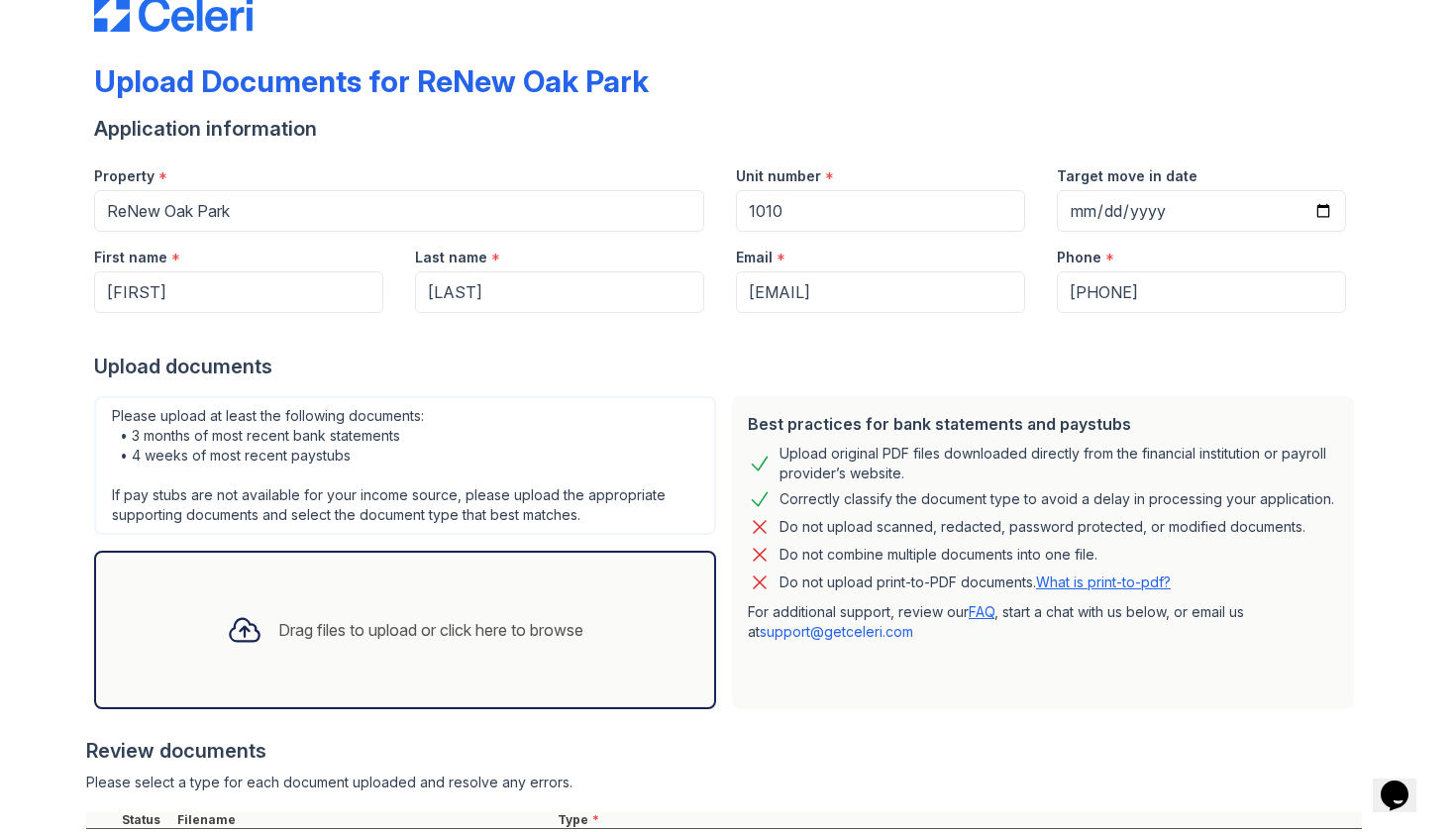 click on "Drag files to upload or click here to browse" at bounding box center (431, 630) 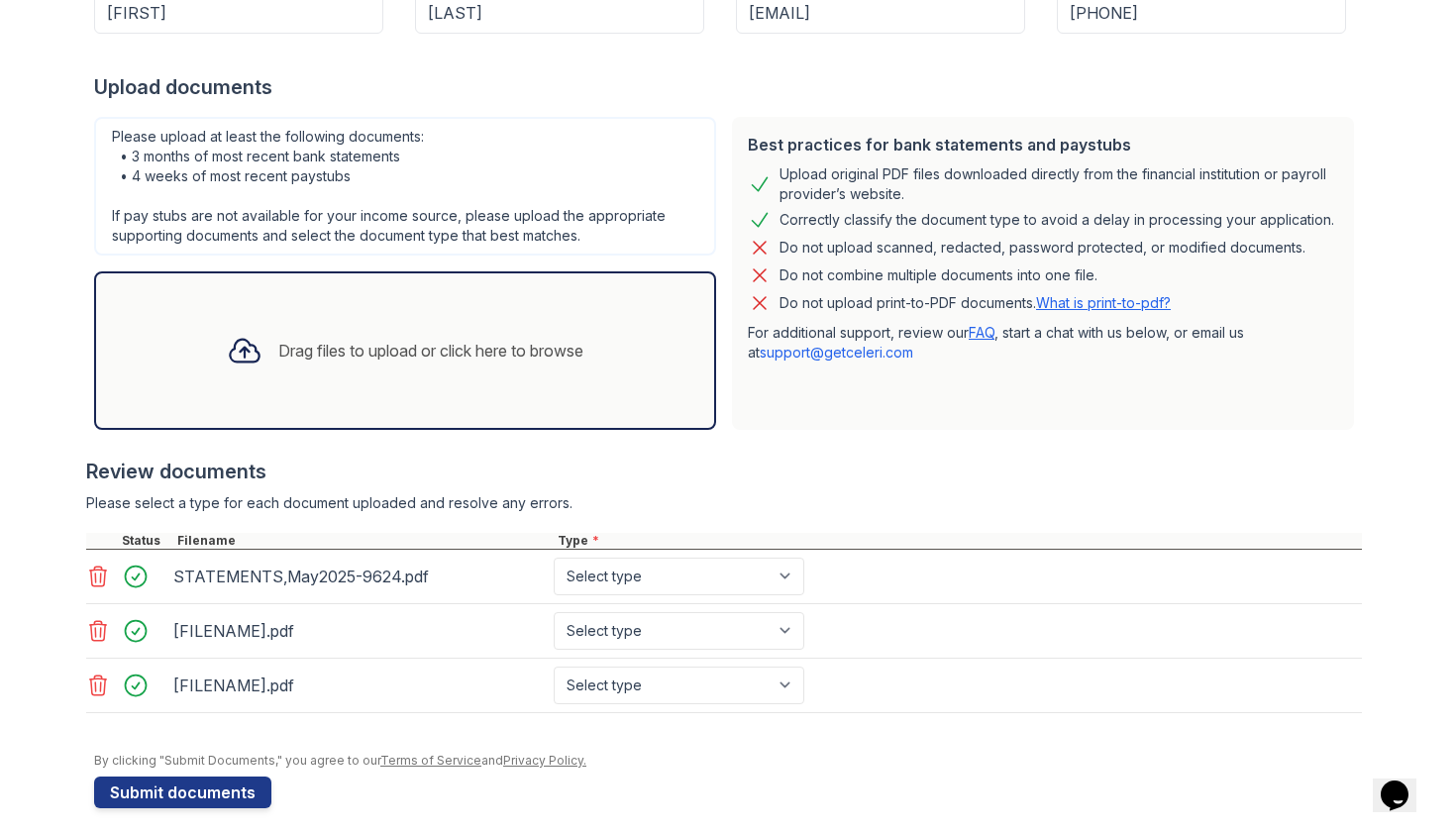 scroll, scrollTop: 332, scrollLeft: 0, axis: vertical 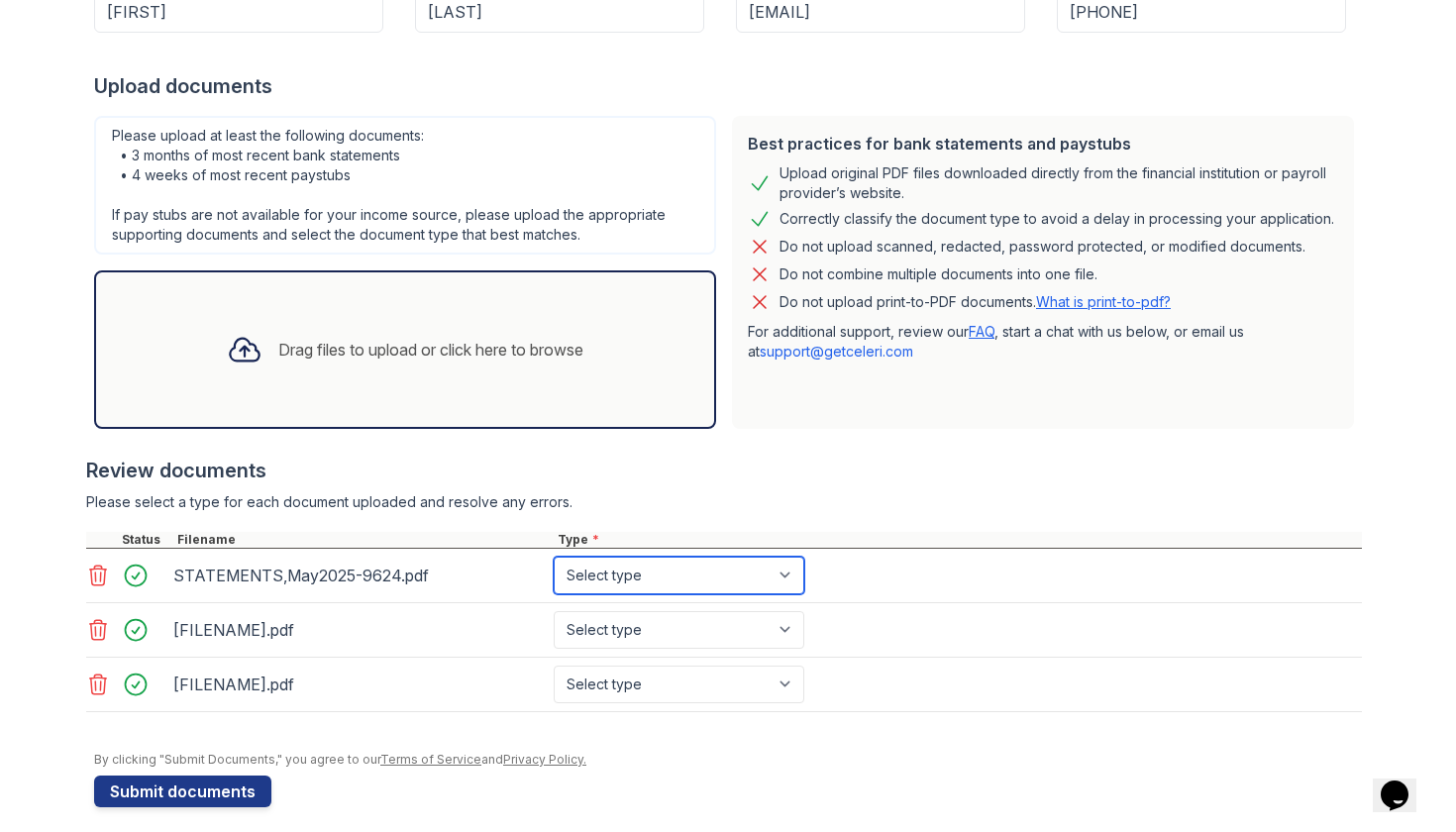 select on "bank_statement" 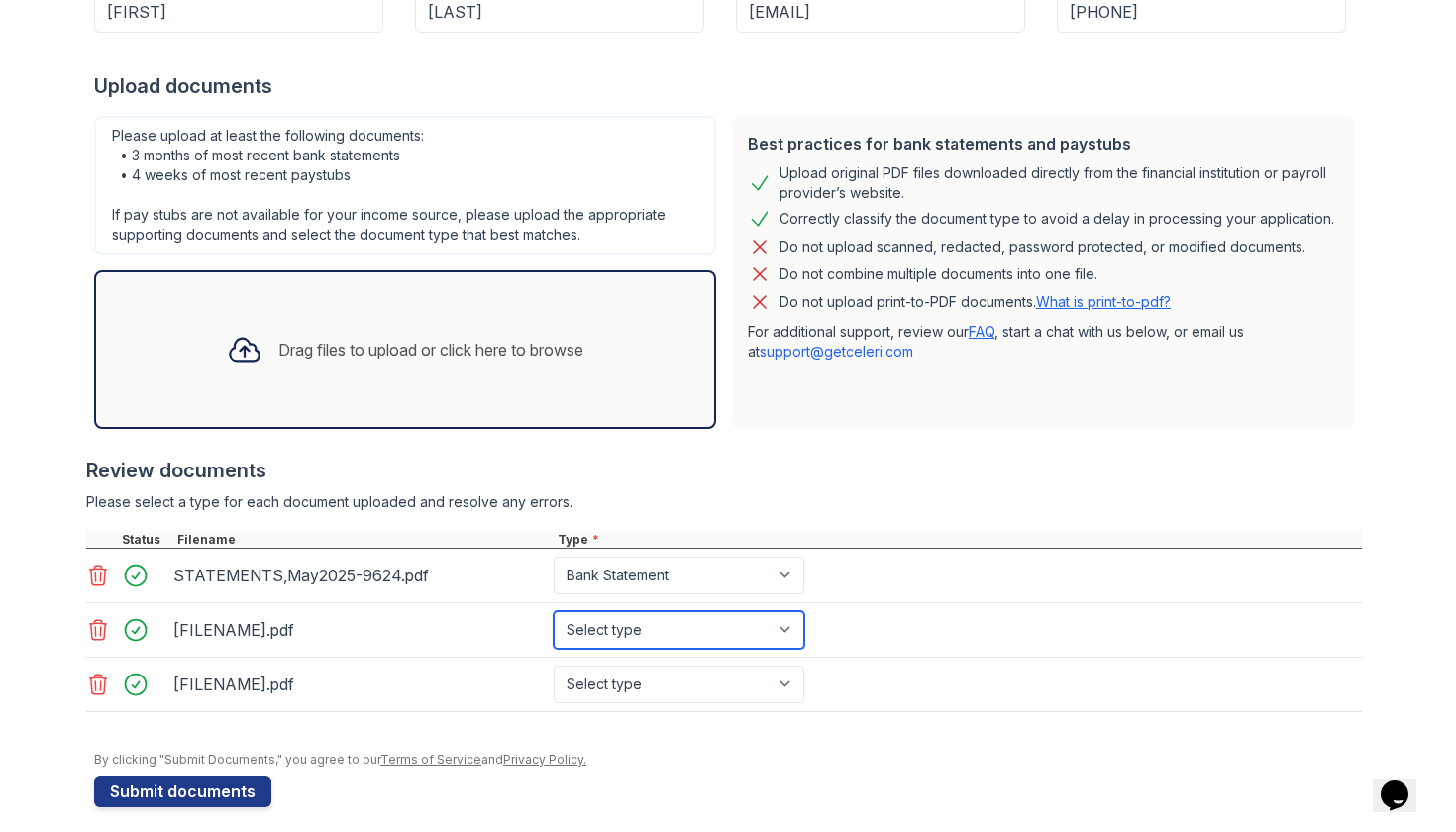 select on "bank_statement" 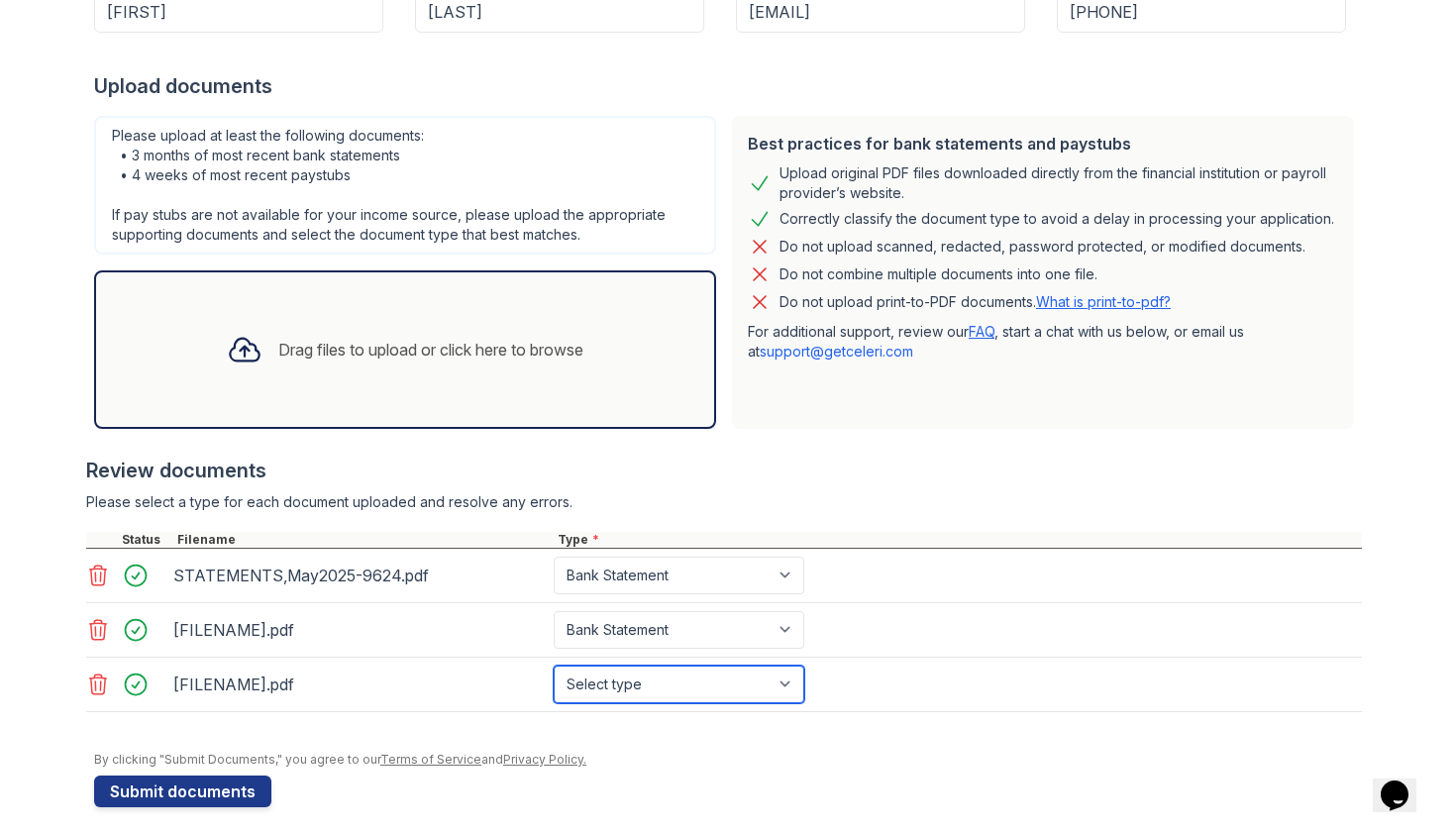 select on "bank_statement" 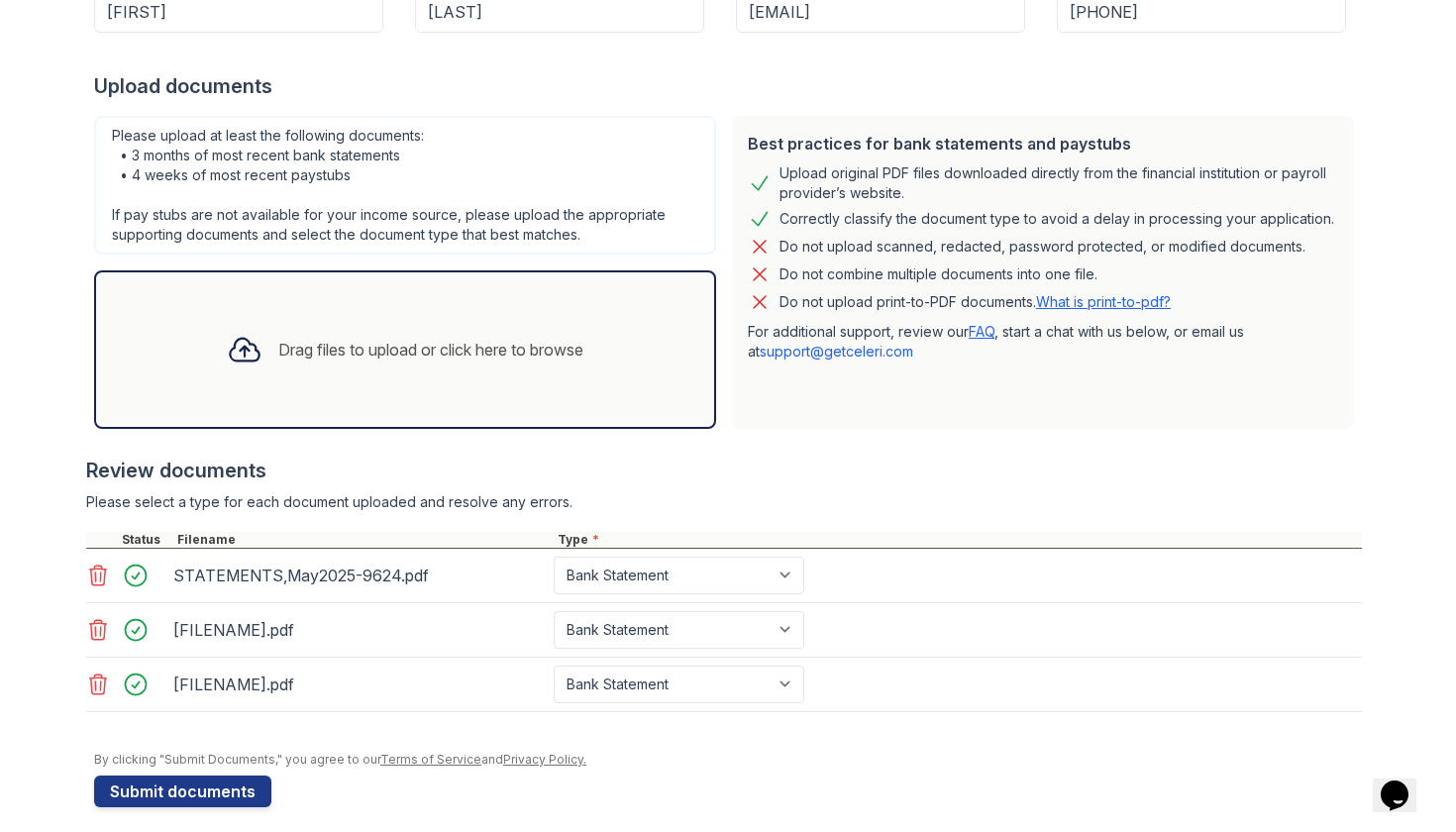 click on "Drag files to upload or click here to browse" at bounding box center [405, 350] 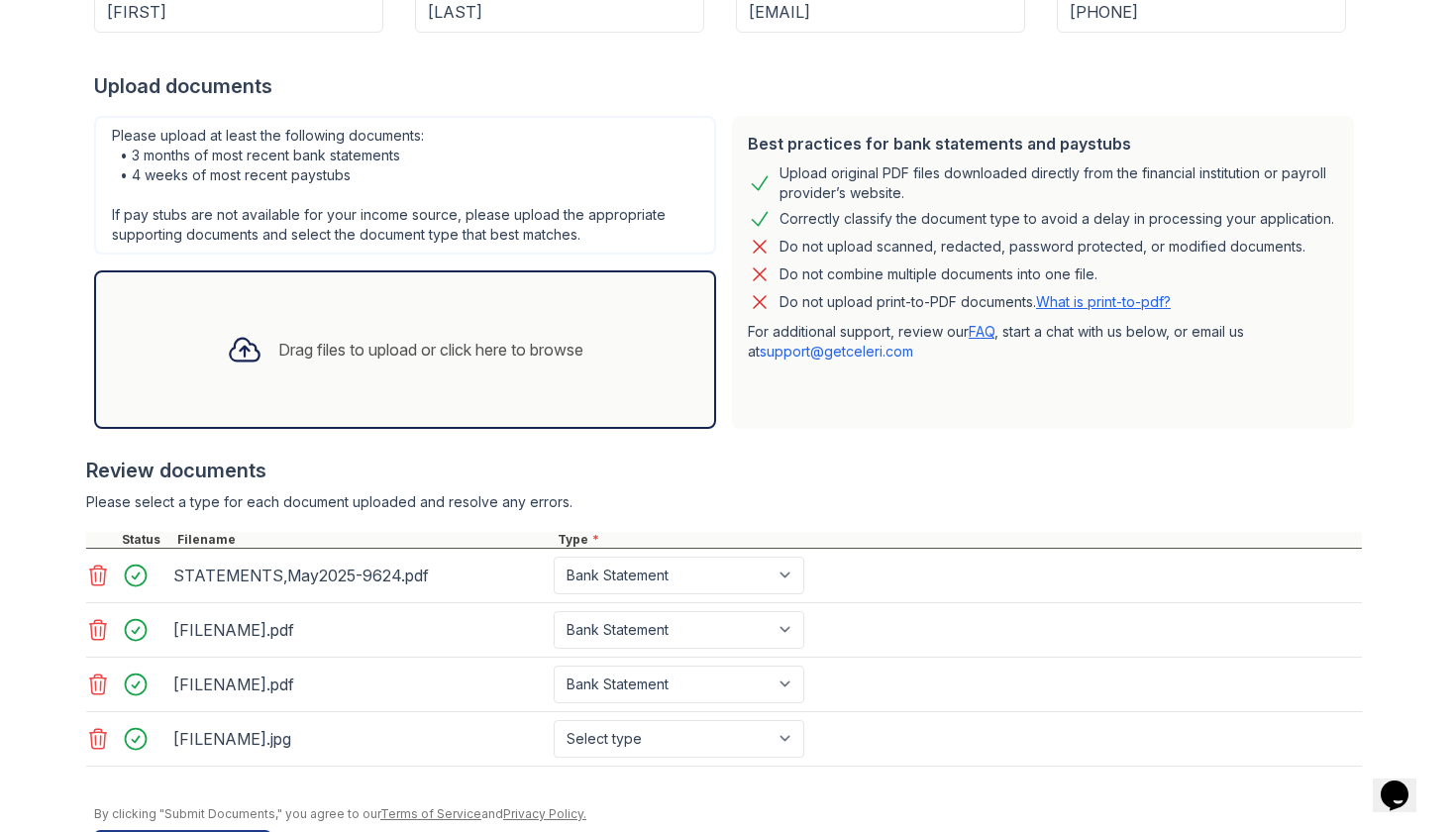click on "Drag files to upload or click here to browse" at bounding box center (405, 350) 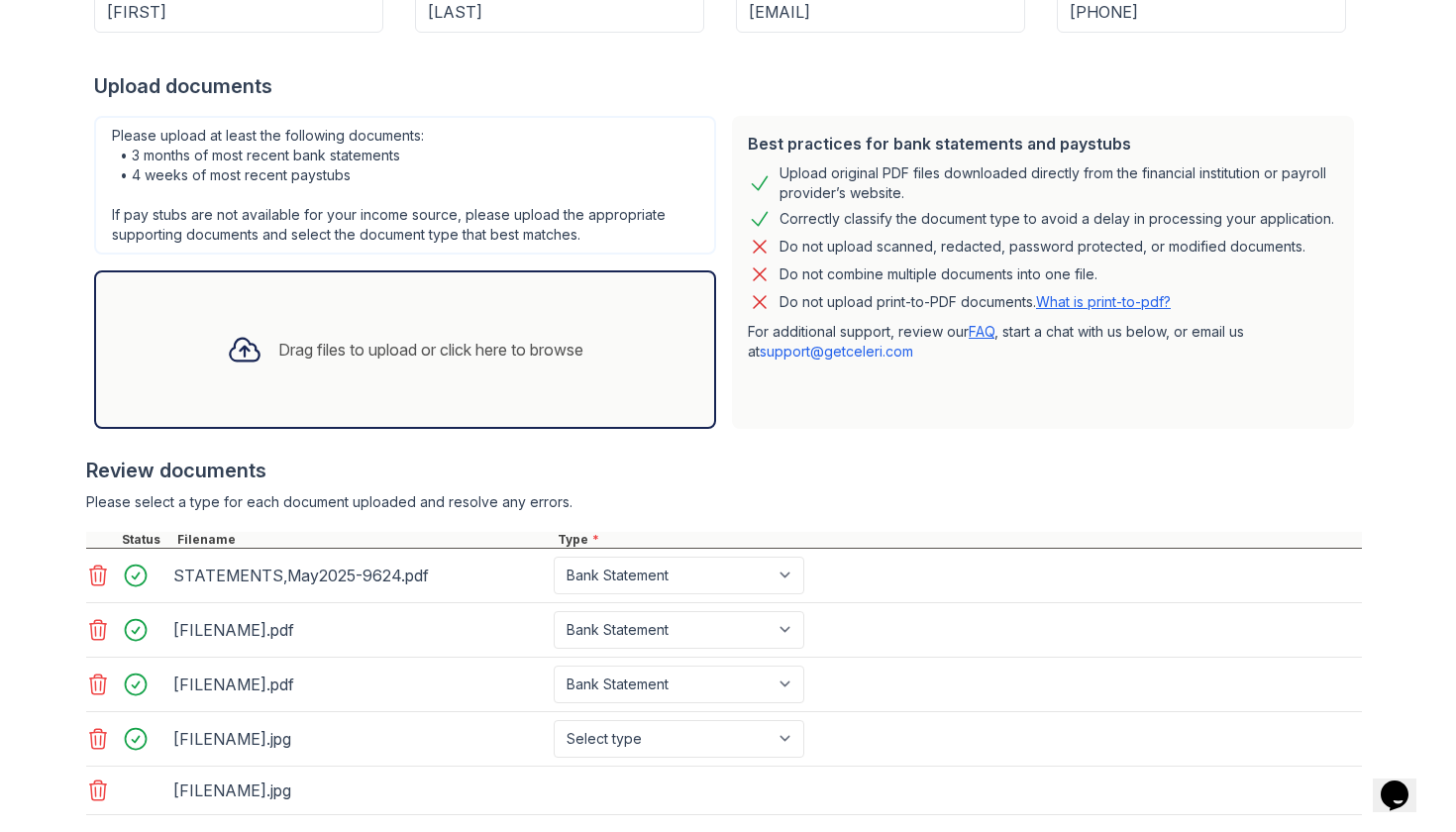 click on "Drag files to upload or click here to browse" at bounding box center [405, 350] 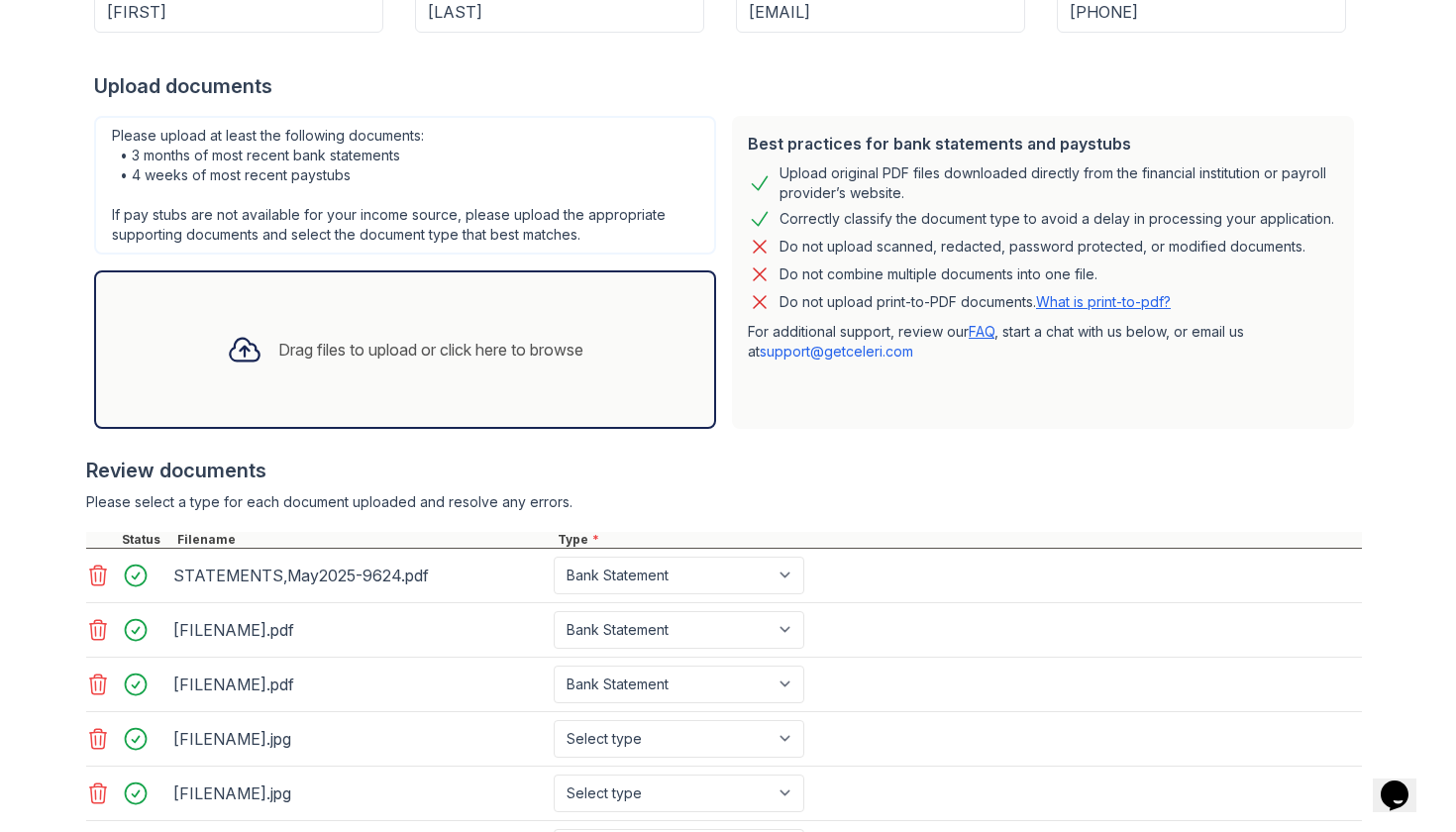 click on "[FILENAME].pdf
Select type
Paystub
Bank Statement
Offer Letter
Tax Documents
Benefit Award Letter
Investment Account Statement
Other" at bounding box center [724, 630] 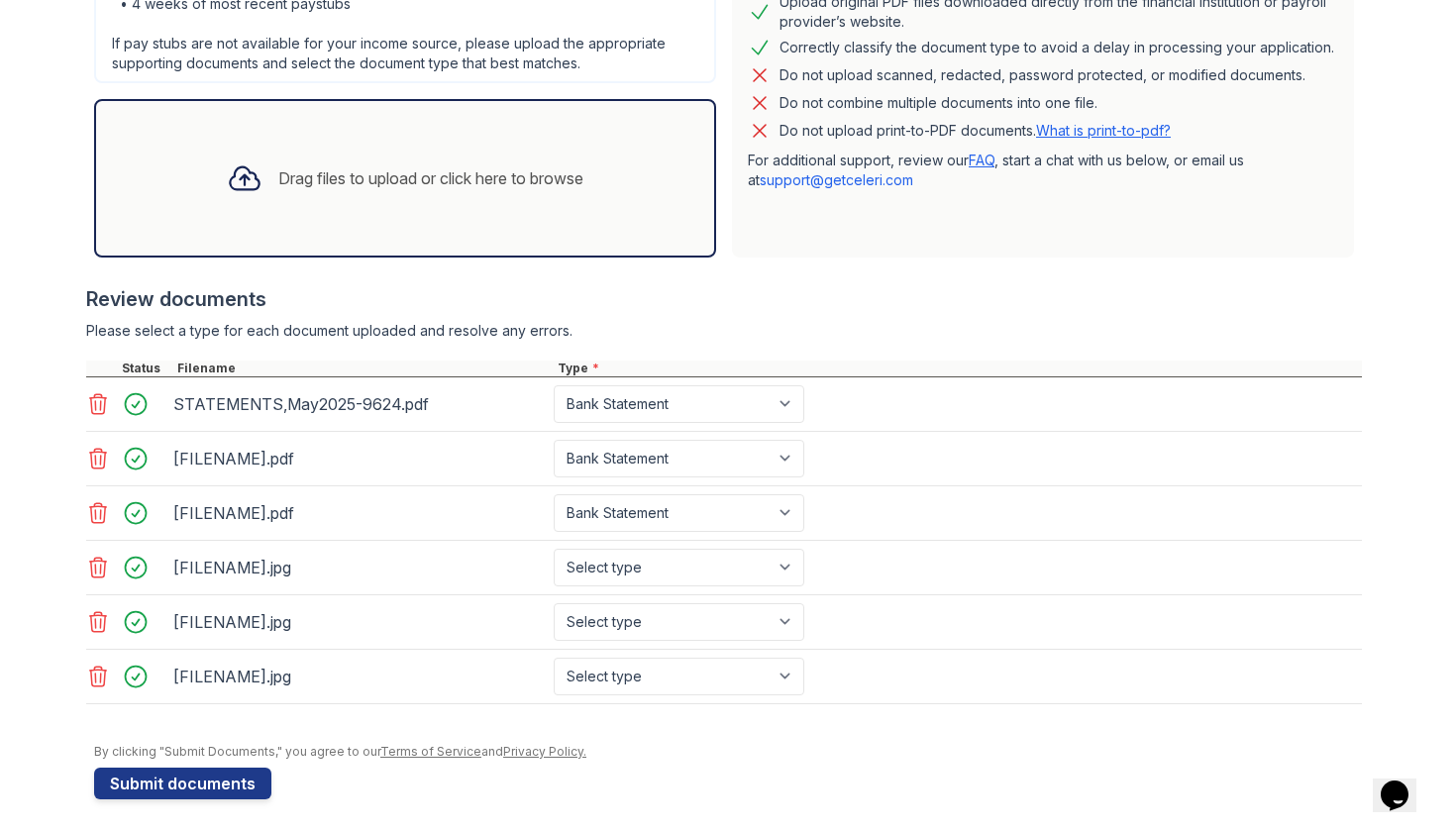 scroll, scrollTop: 504, scrollLeft: 0, axis: vertical 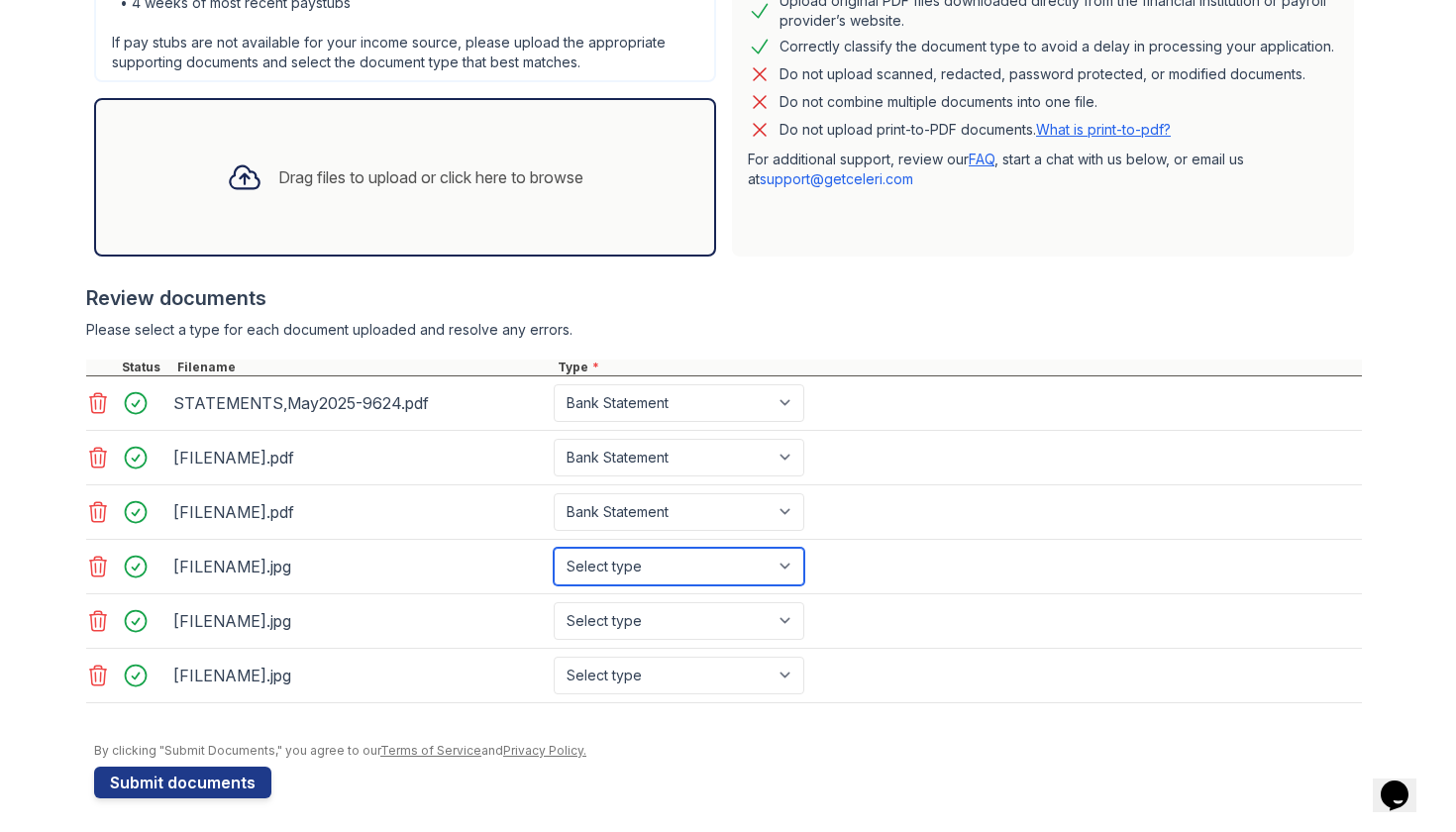 select on "paystub" 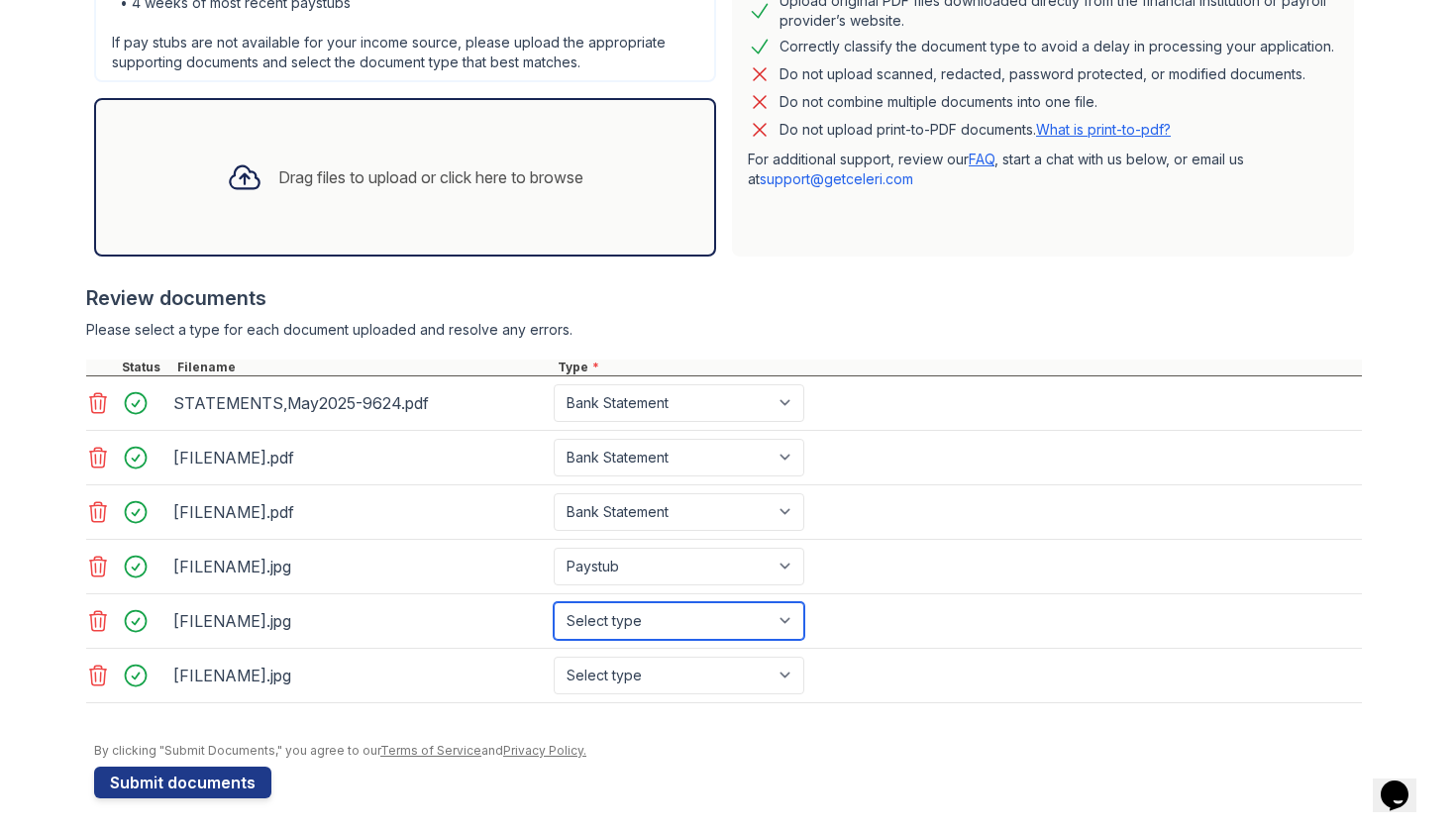 select on "paystub" 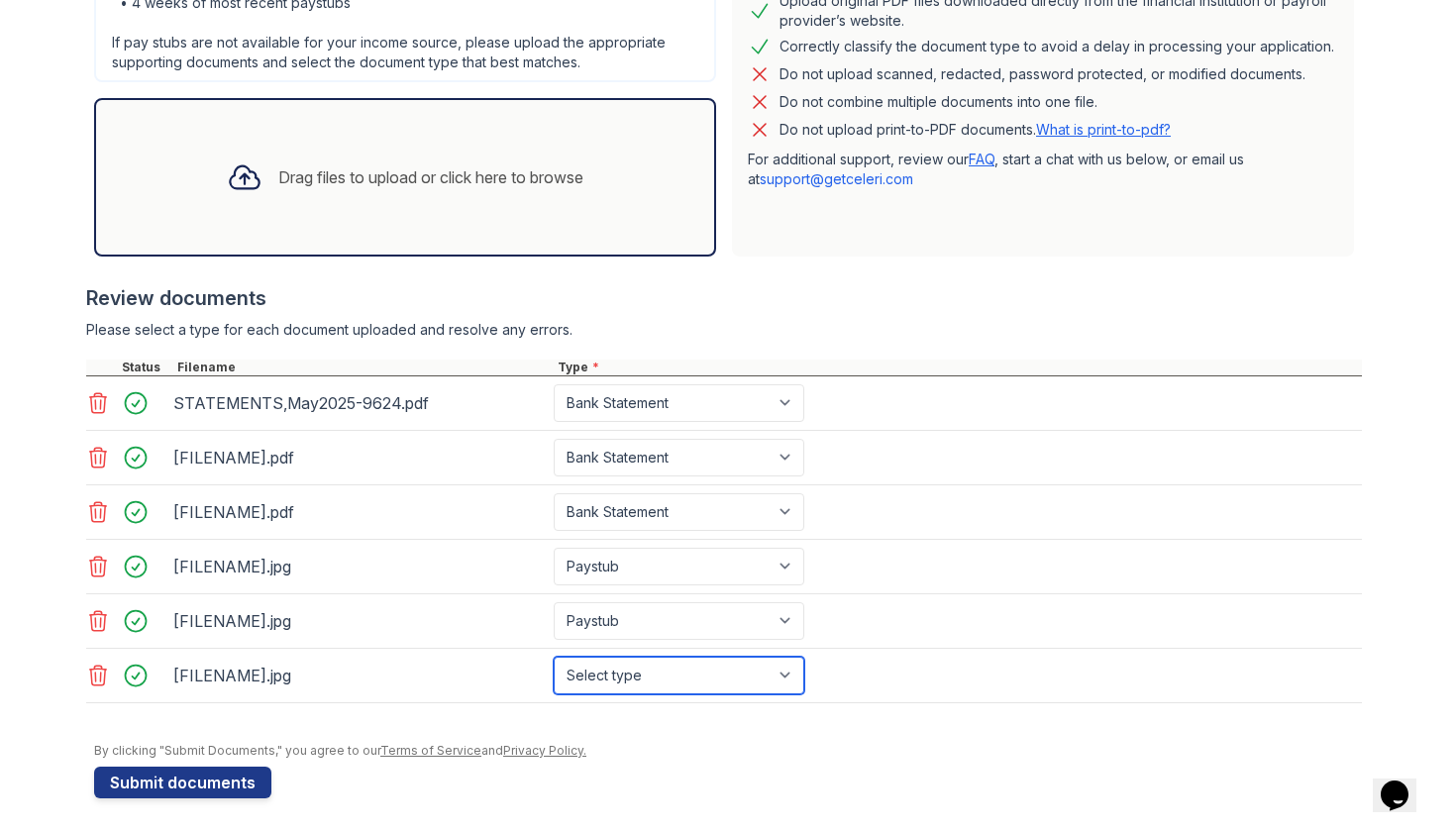 select on "paystub" 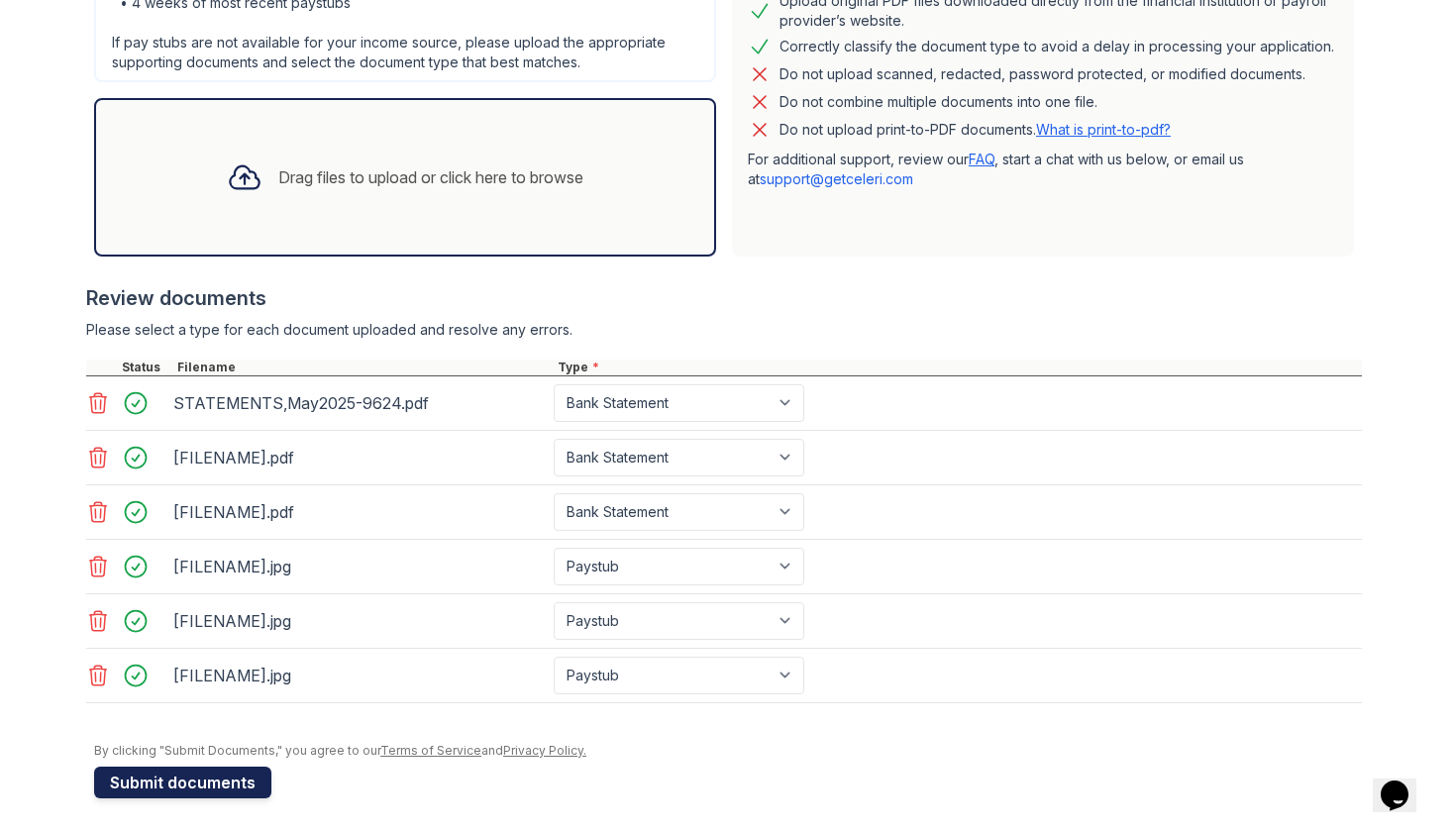 click on "Submit documents" at bounding box center (182, 782) 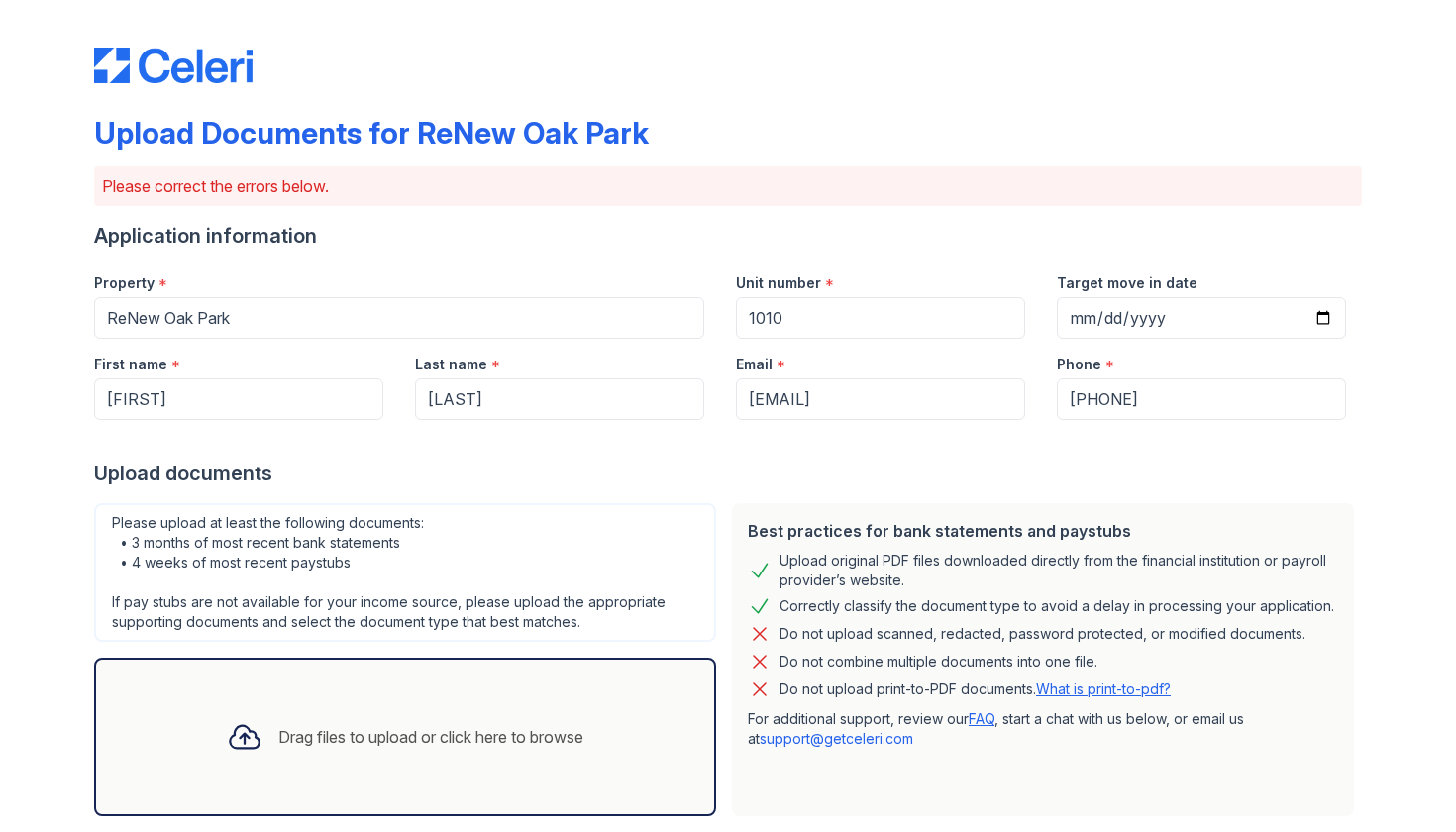 click on "Please upload at least the following documents:
• 3 months of most recent bank statements
• 4 weeks of most recent paystubs
If pay stubs are not available for your income source, please upload the appropriate supporting documents and select the document type that best matches." at bounding box center (405, 572) 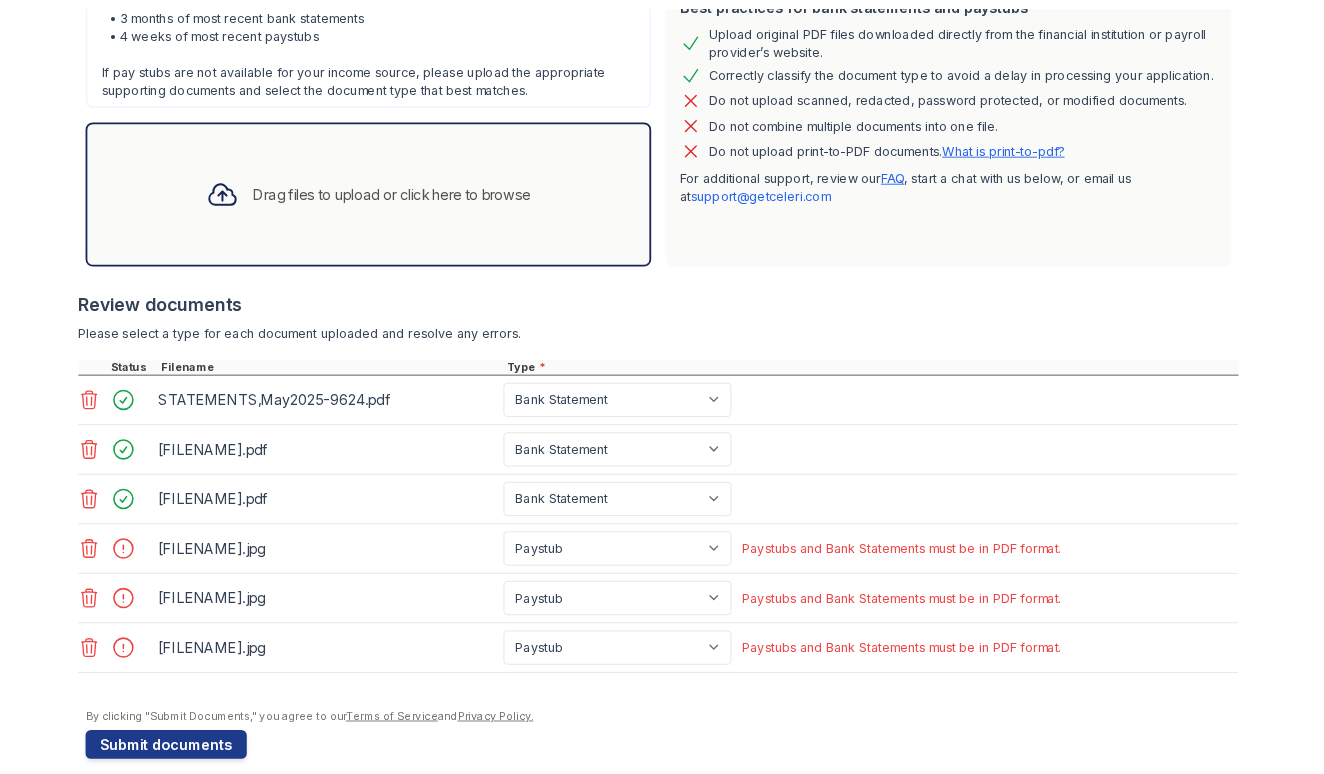 scroll, scrollTop: 541, scrollLeft: 0, axis: vertical 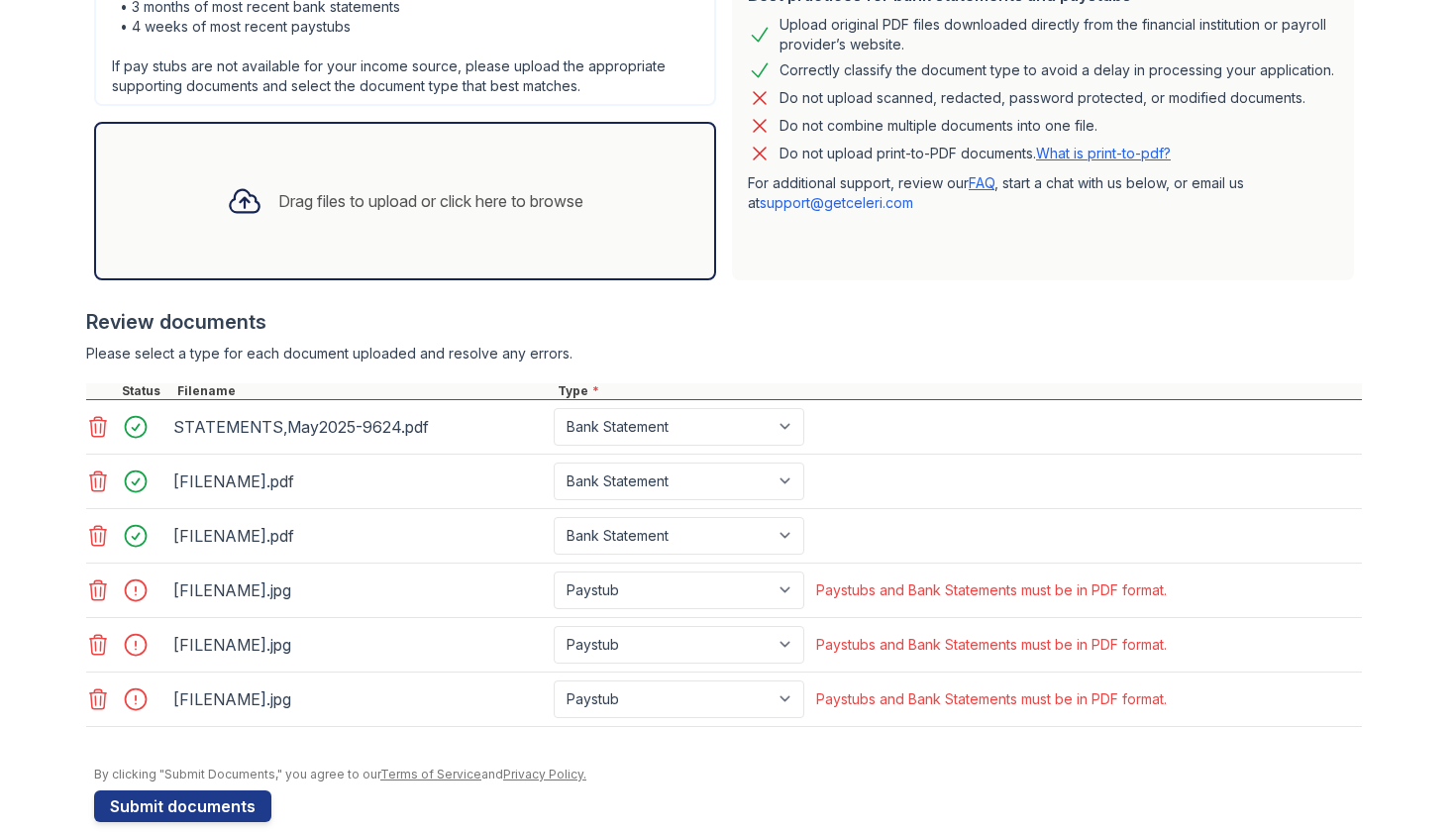 click on "[FILENAME].jpg" at bounding box center (360, 590) 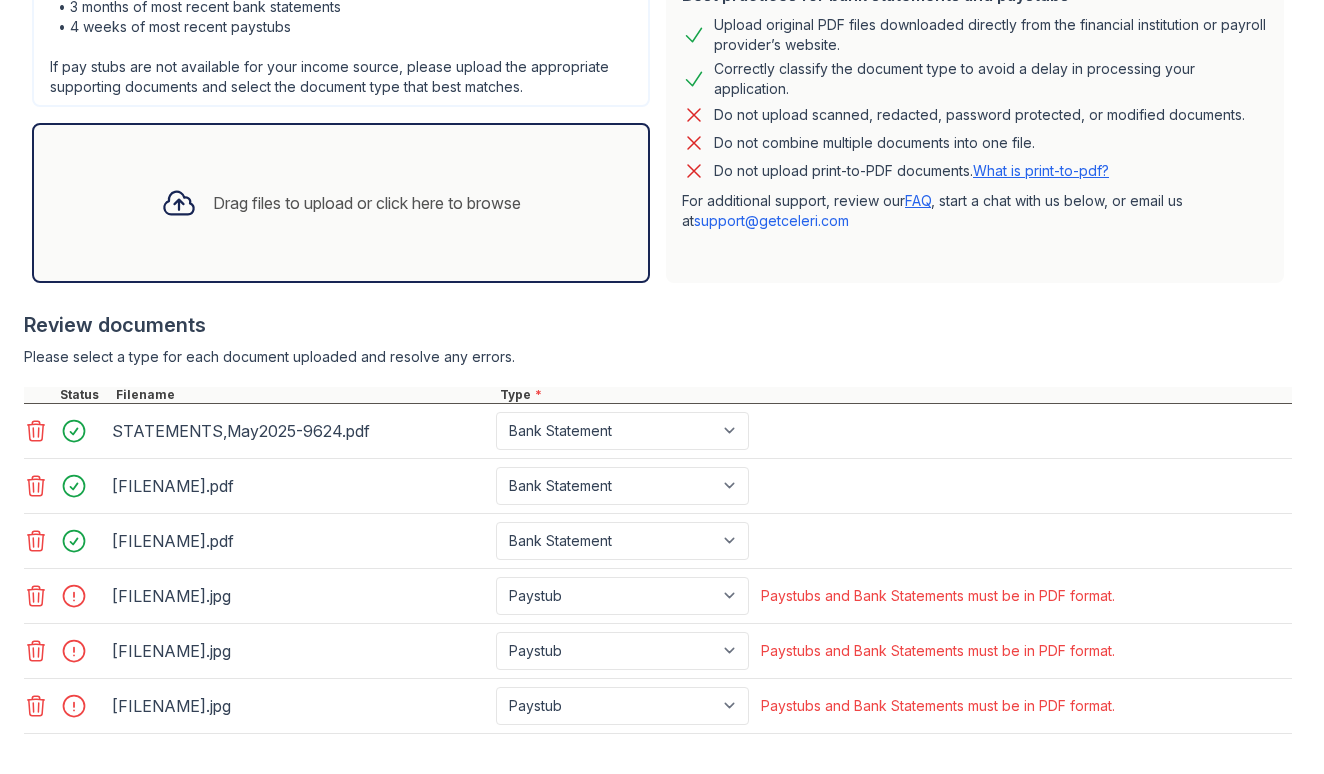 click 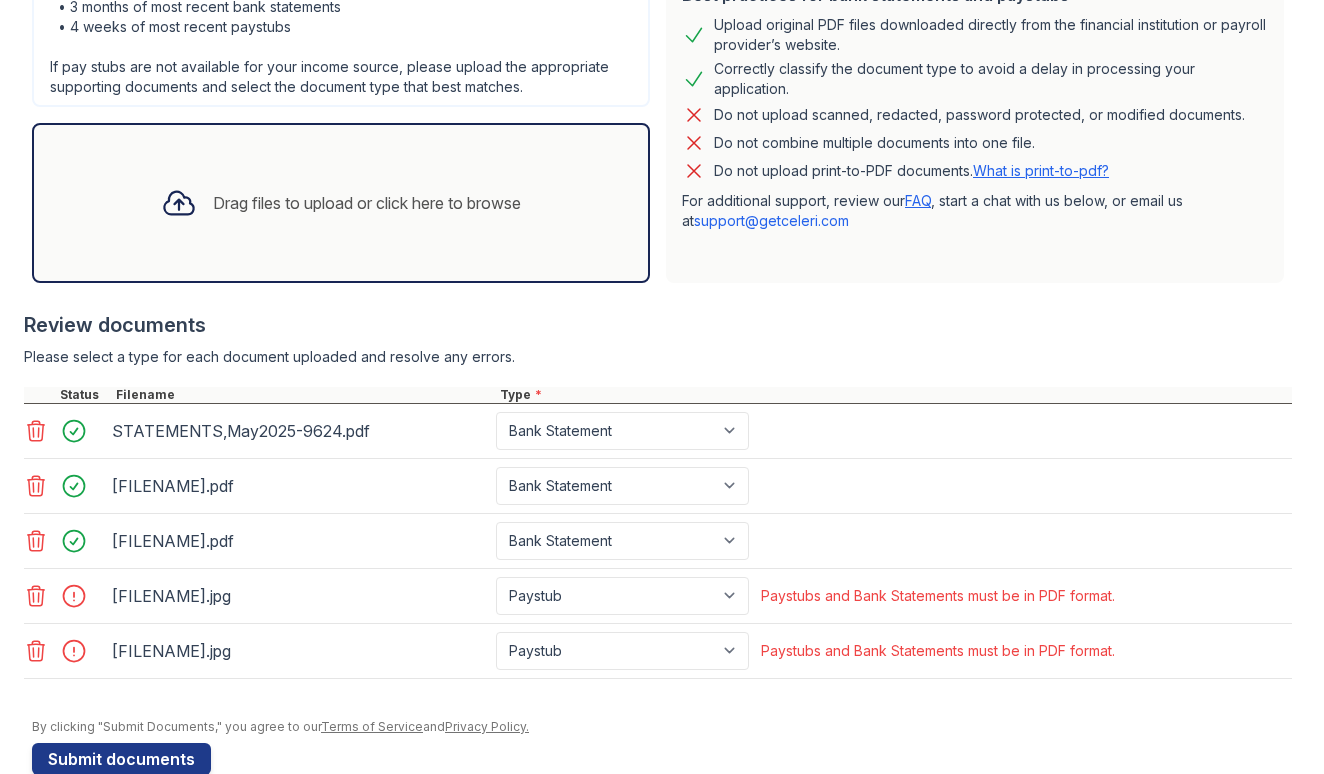 click 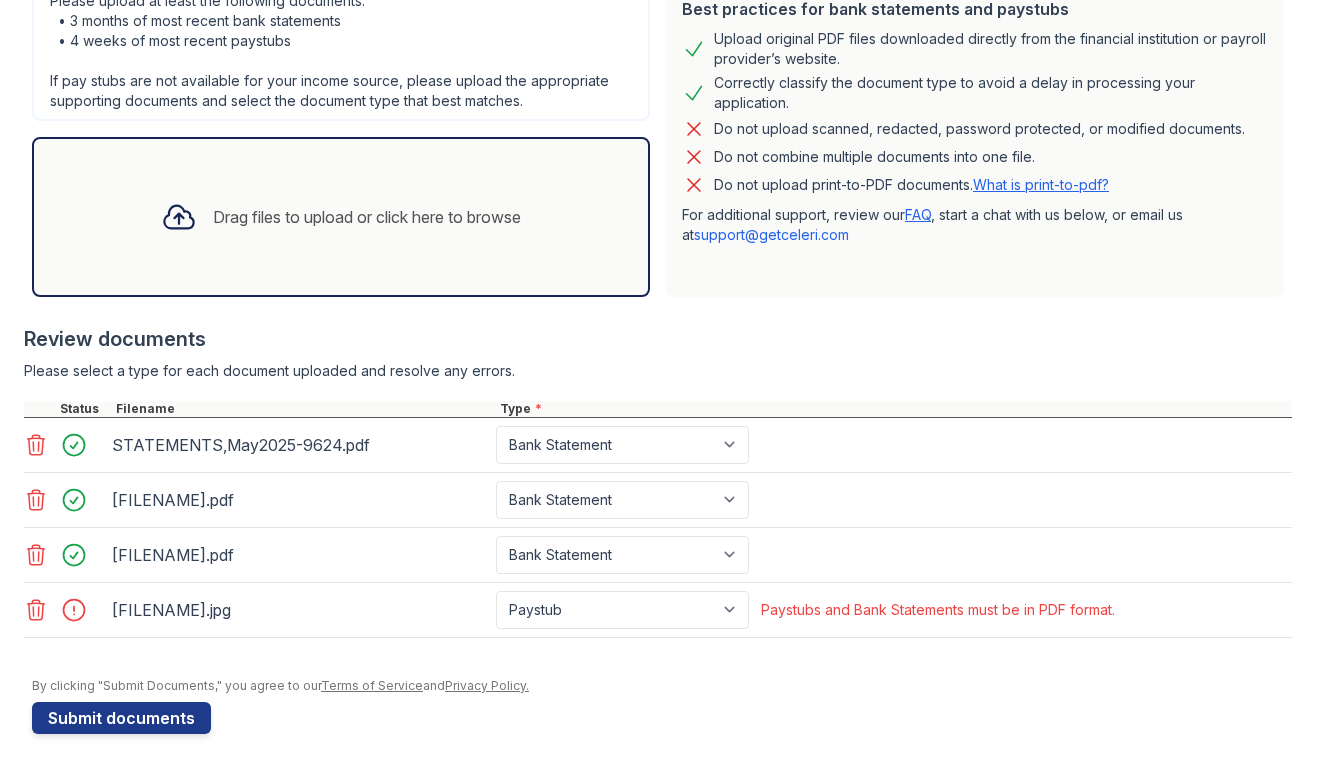 scroll, scrollTop: 527, scrollLeft: 0, axis: vertical 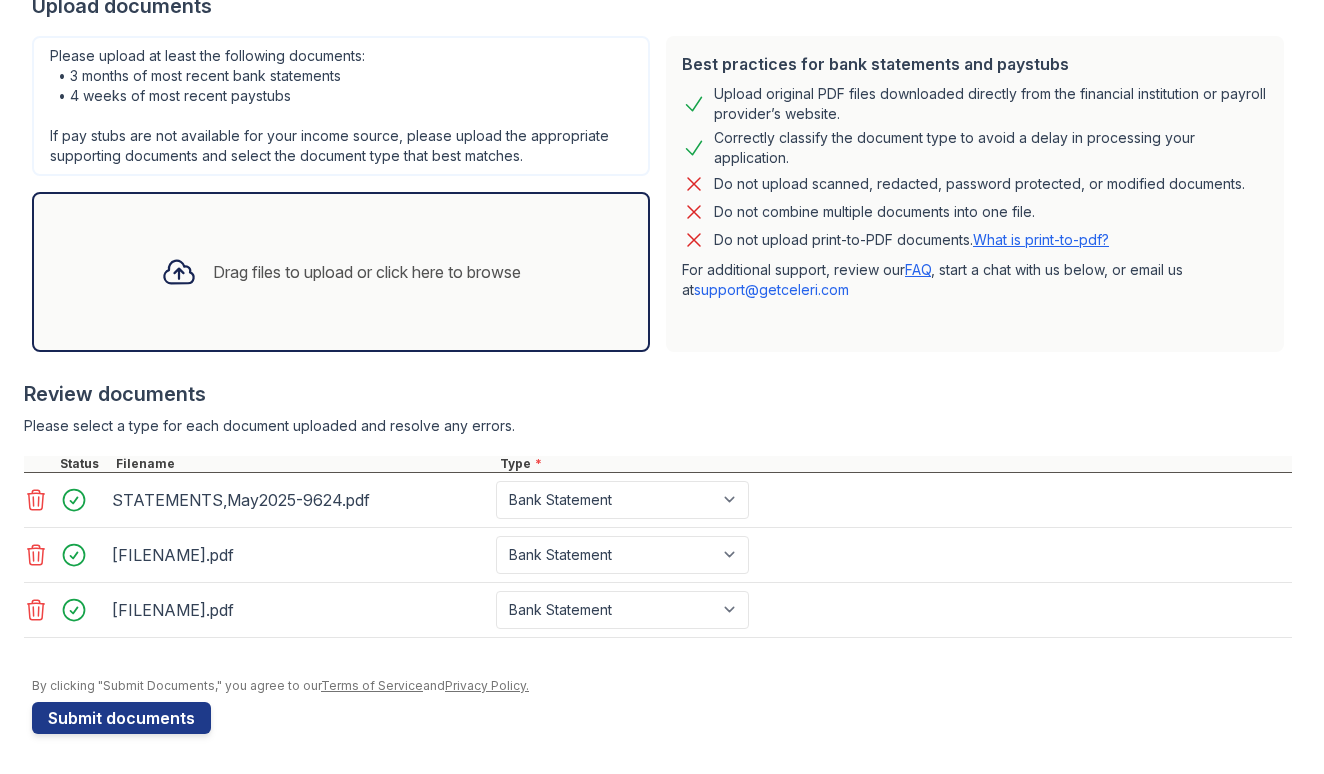 click on "Drag files to upload or click here to browse" at bounding box center (341, 272) 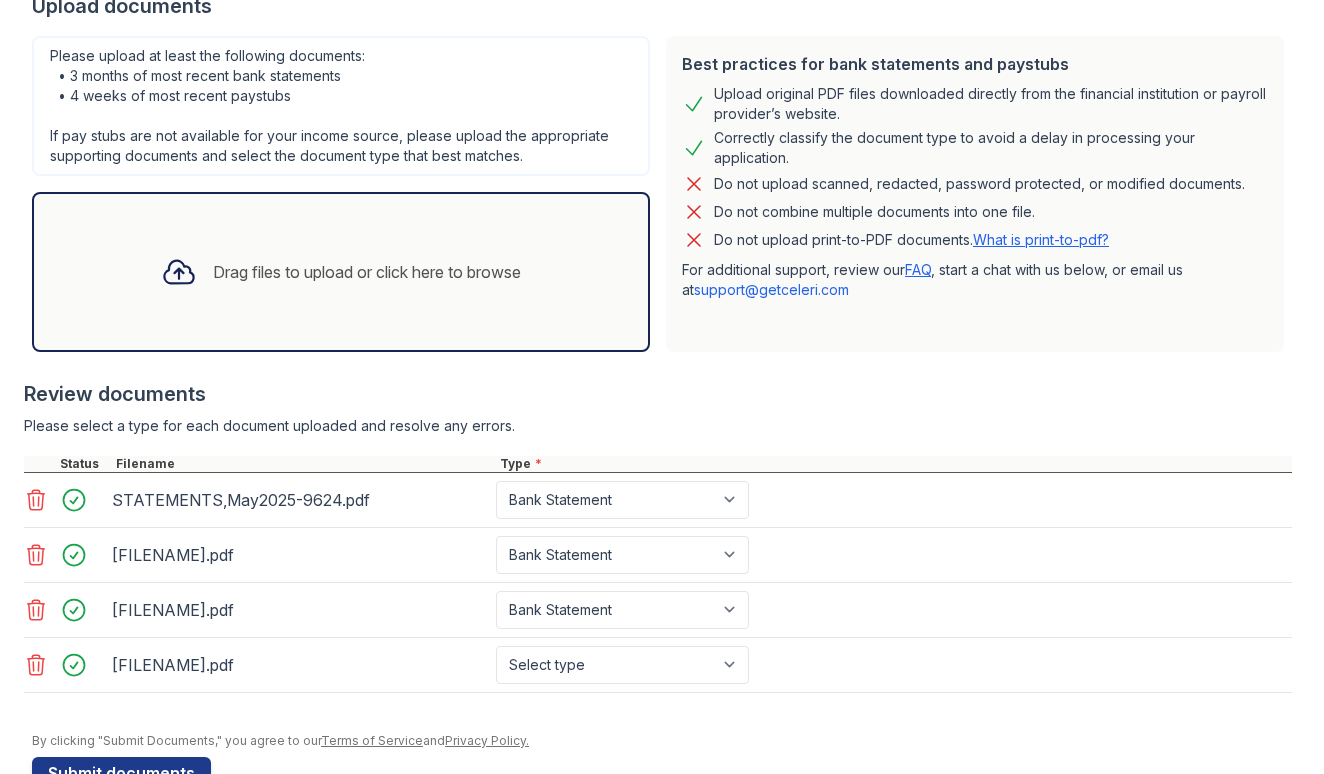 click on "Drag files to upload or click here to browse" at bounding box center [367, 272] 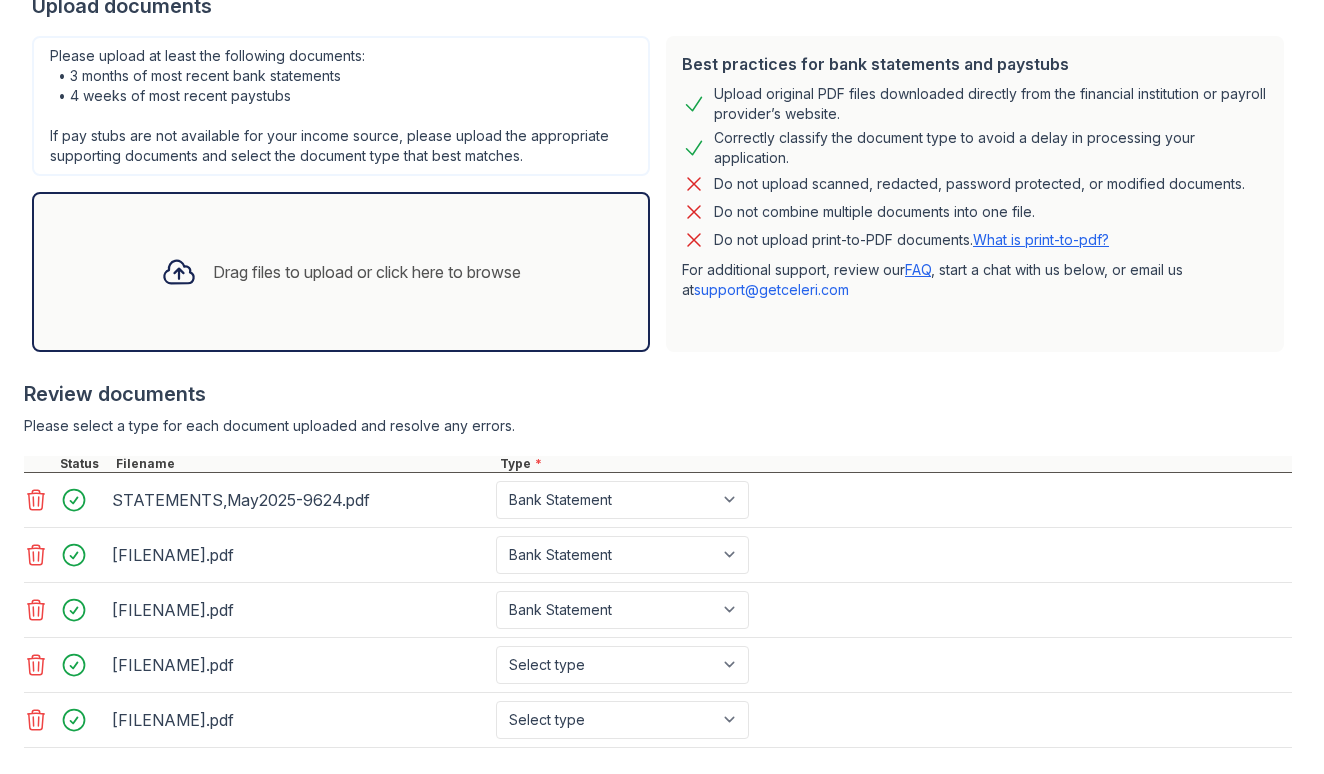 click on "Drag files to upload or click here to browse" at bounding box center [341, 272] 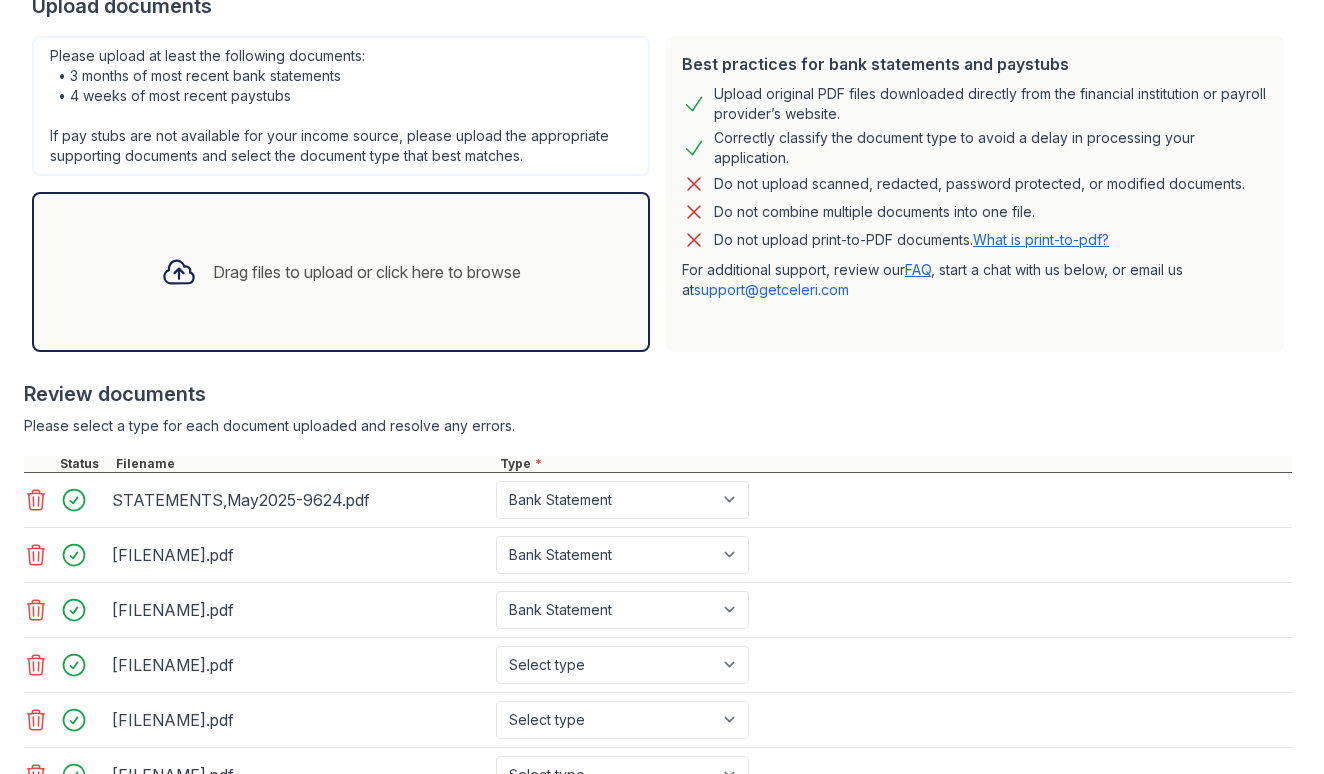 click on "Best practices for bank statements and paystubs
Upload original PDF files downloaded directly from the financial institution or payroll provider’s website.
Correctly classify the document type to avoid a delay in processing your application.
Do not upload scanned, redacted, password protected, or modified documents.
Do not combine multiple documents into one file.
Do not upload print-to-PDF documents.
What is print-to-pdf?
For additional support, review our
FAQ ,
start a chat with us below, or email us at
[EMAIL]" at bounding box center [975, 194] 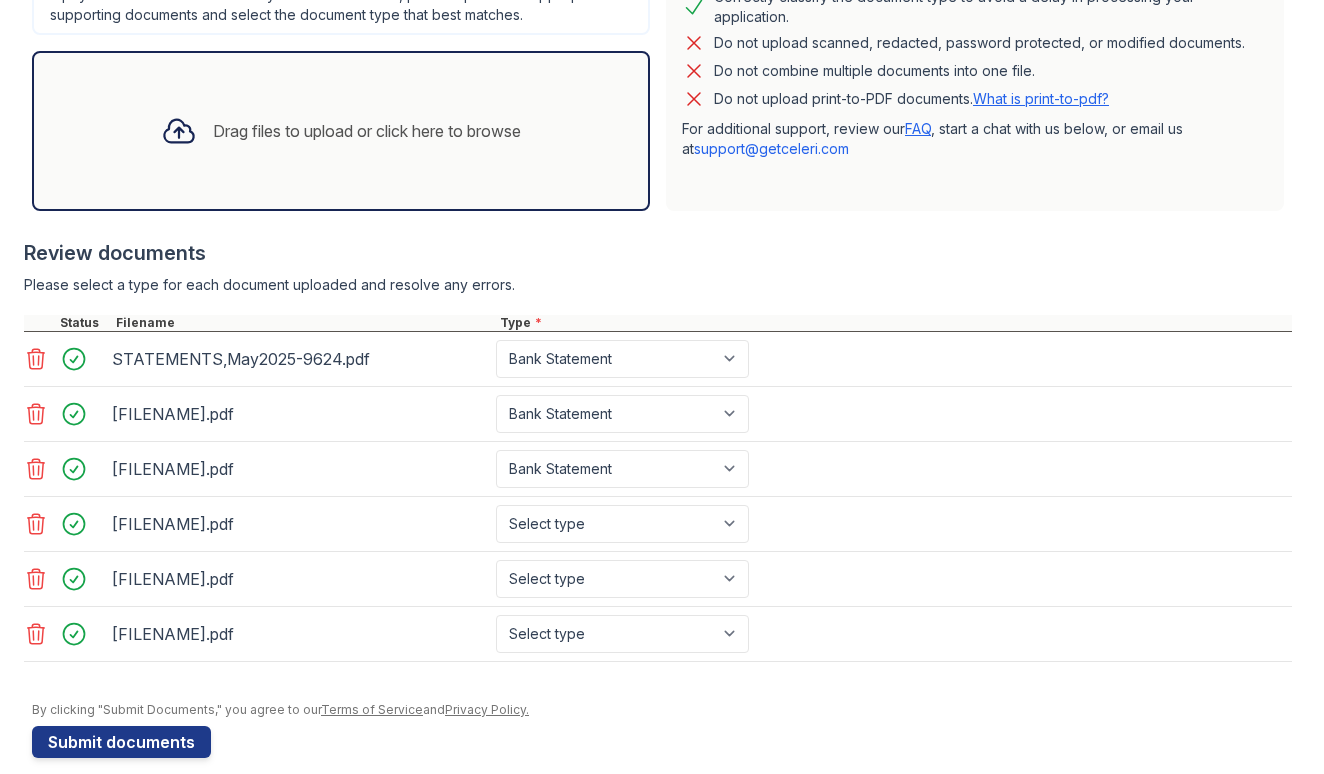 scroll, scrollTop: 637, scrollLeft: 0, axis: vertical 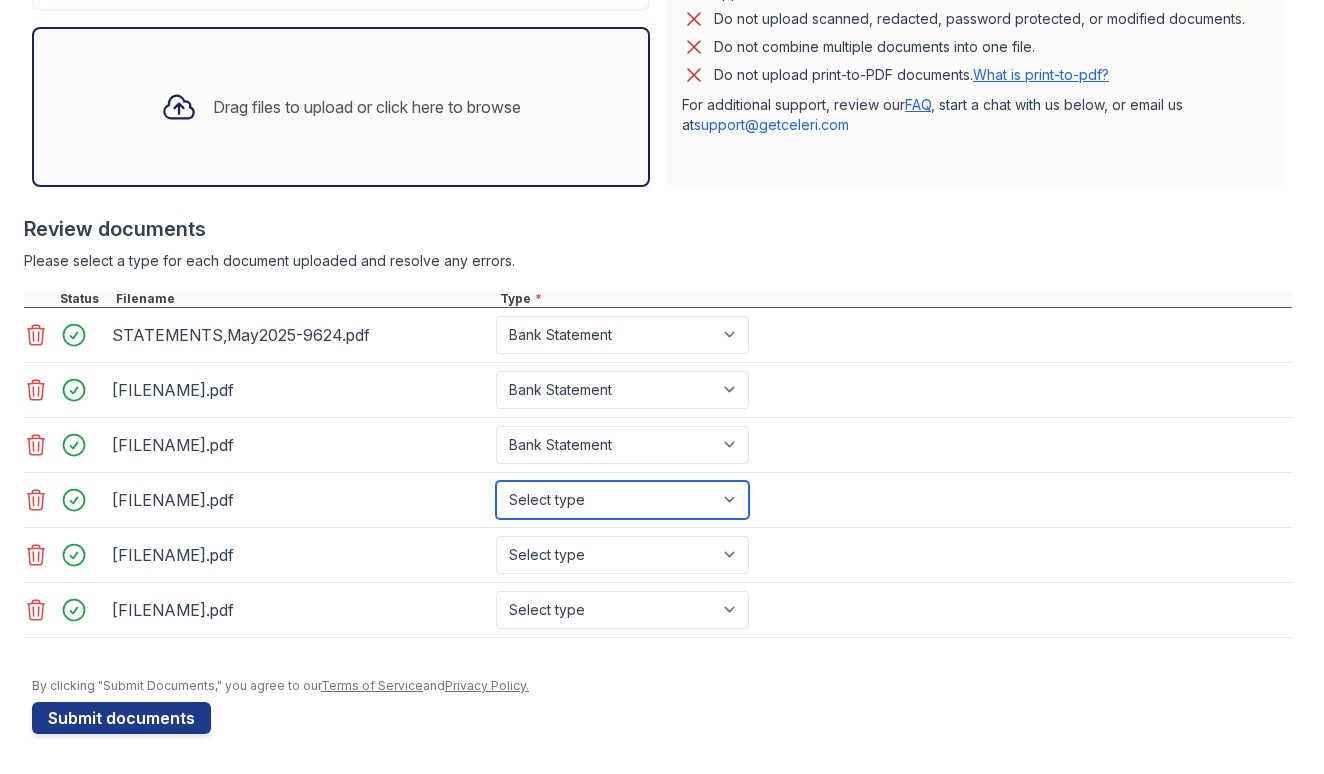 select on "paystub" 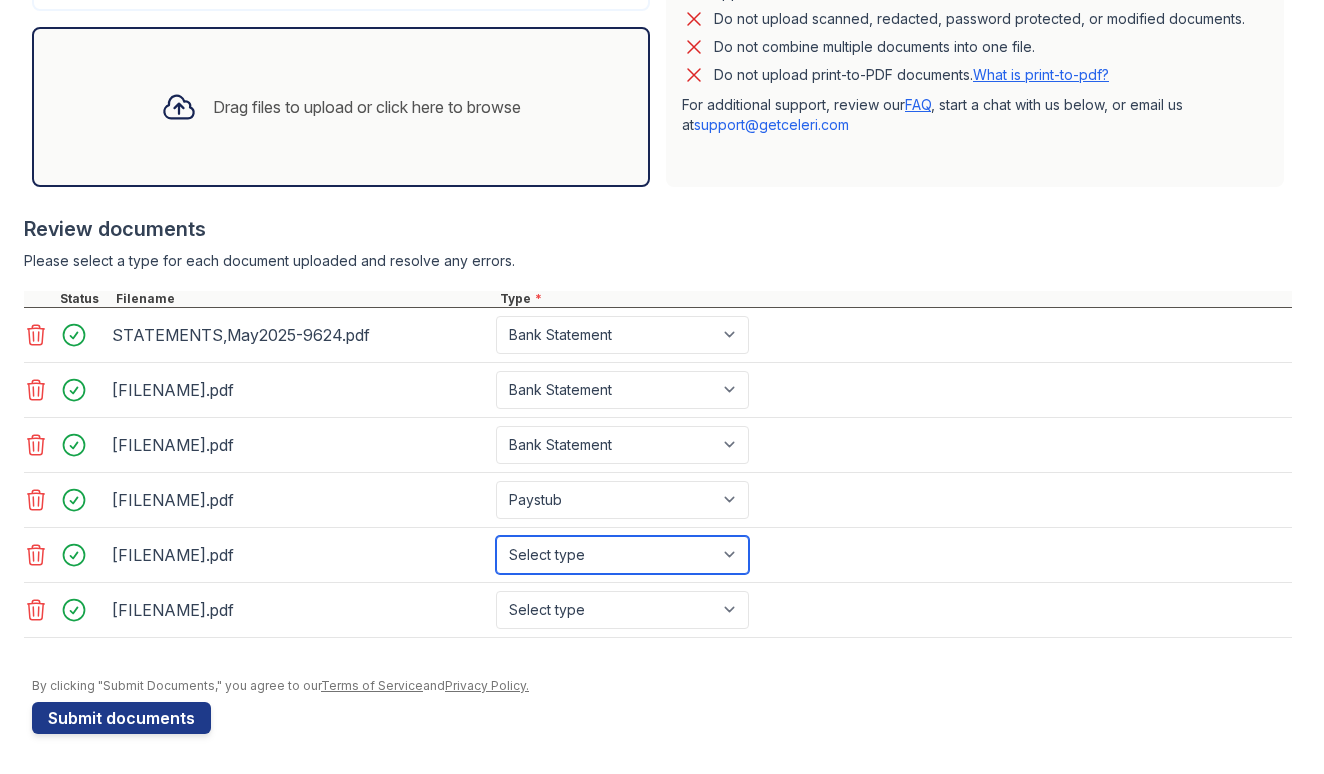 select on "paystub" 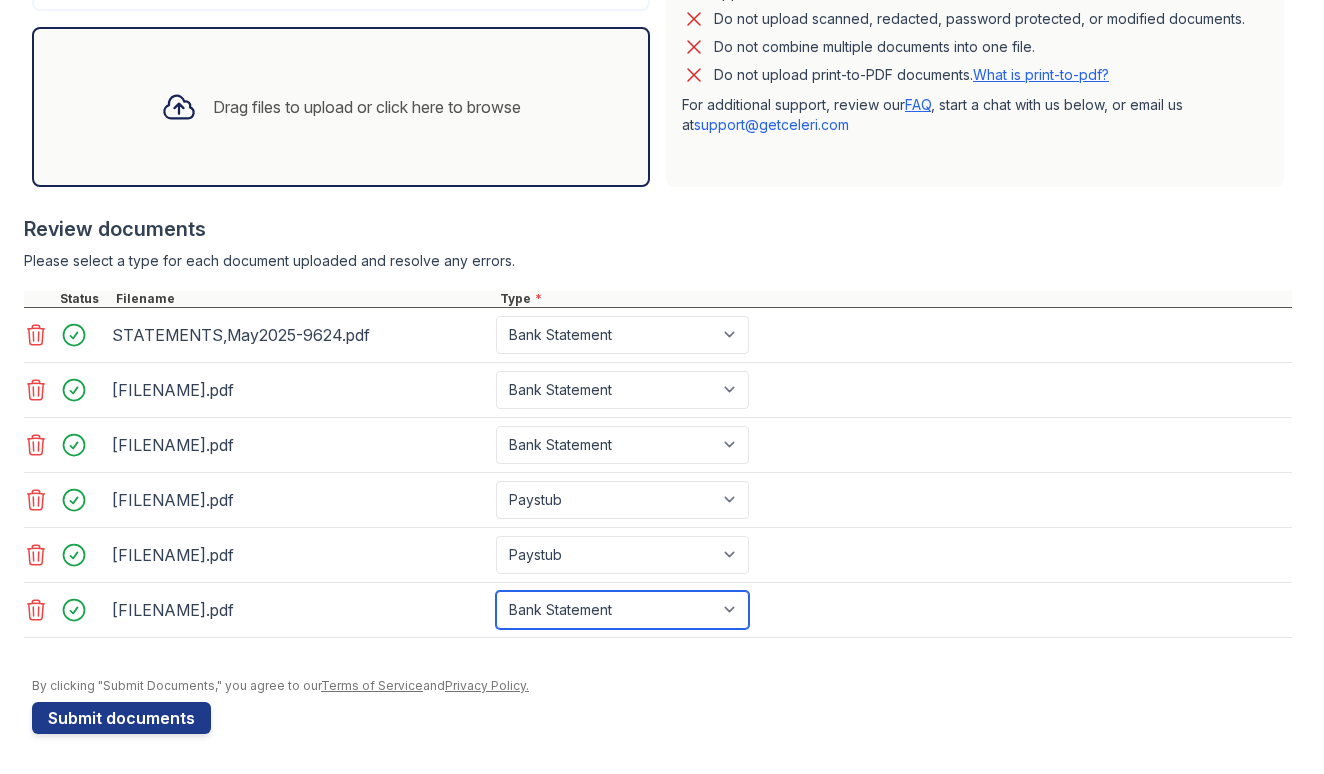 select on "paystub" 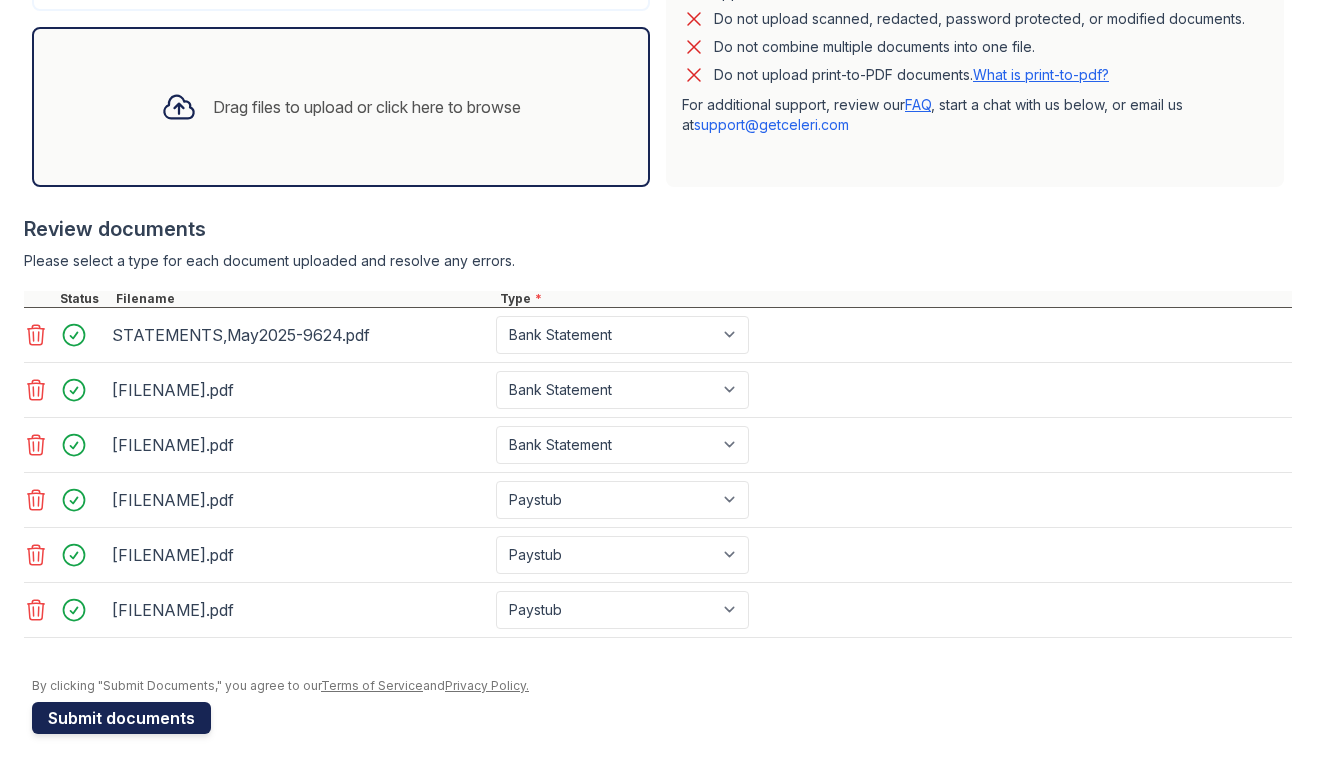 click on "Submit documents" at bounding box center (121, 718) 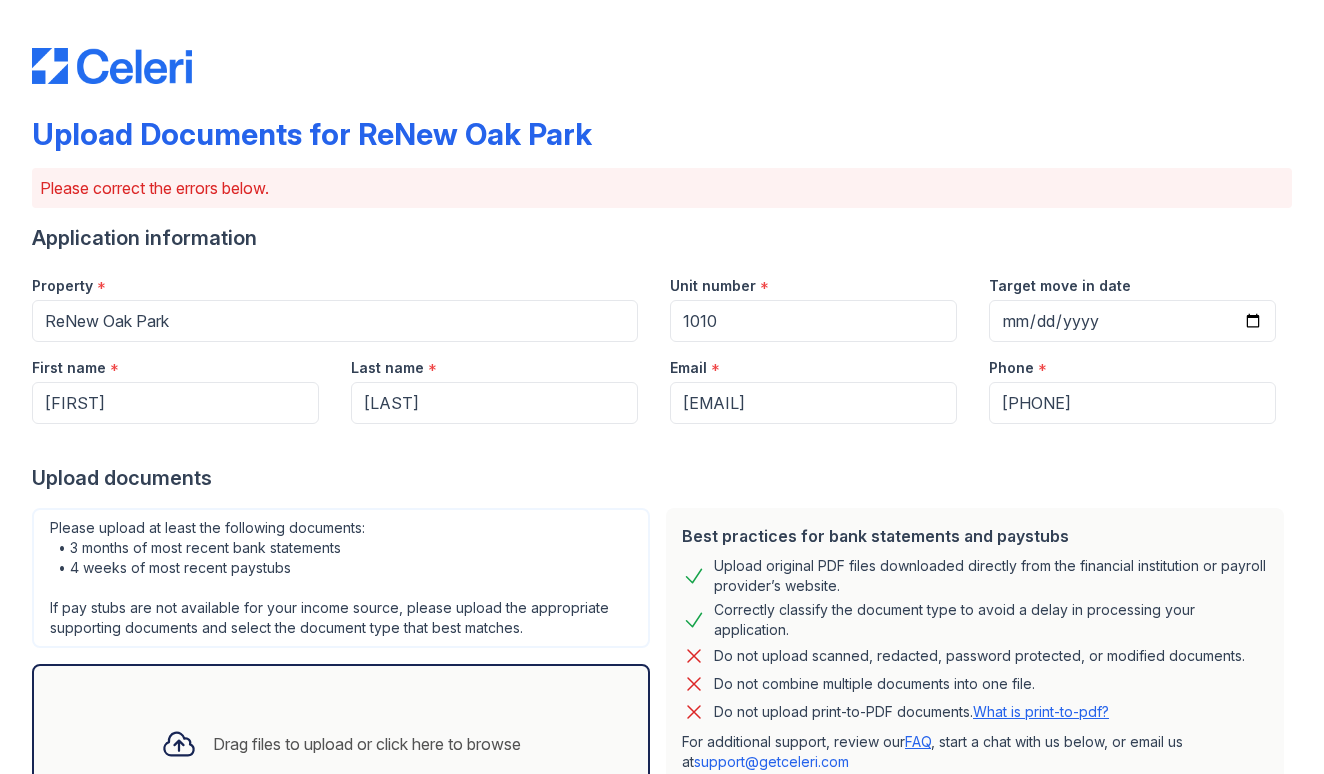 click on "Please upload at least the following documents:
• 3 months of most recent bank statements
• 4 weeks of most recent paystubs
If pay stubs are not available for your income source, please upload the appropriate supporting documents and select the document type that best matches." at bounding box center (341, 578) 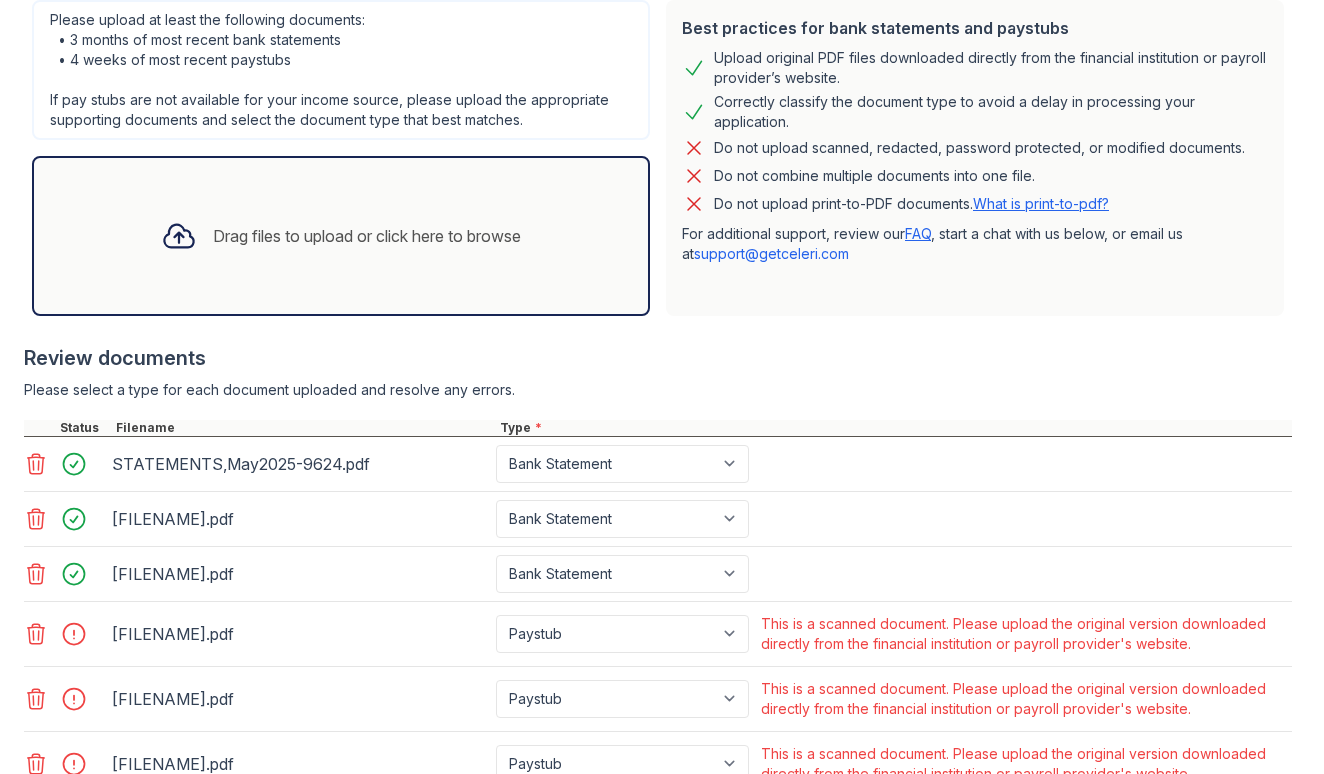 scroll, scrollTop: 502, scrollLeft: 0, axis: vertical 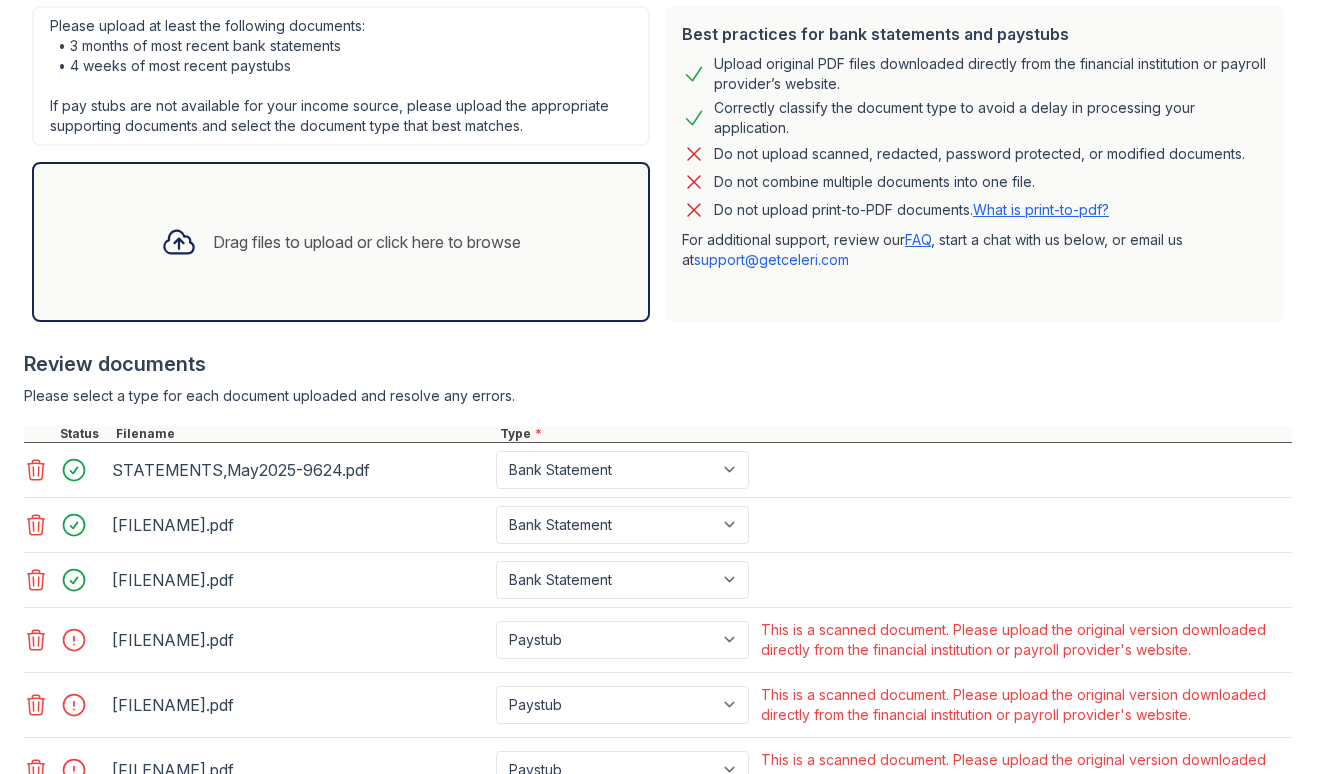 click on "Review documents" at bounding box center [658, 364] 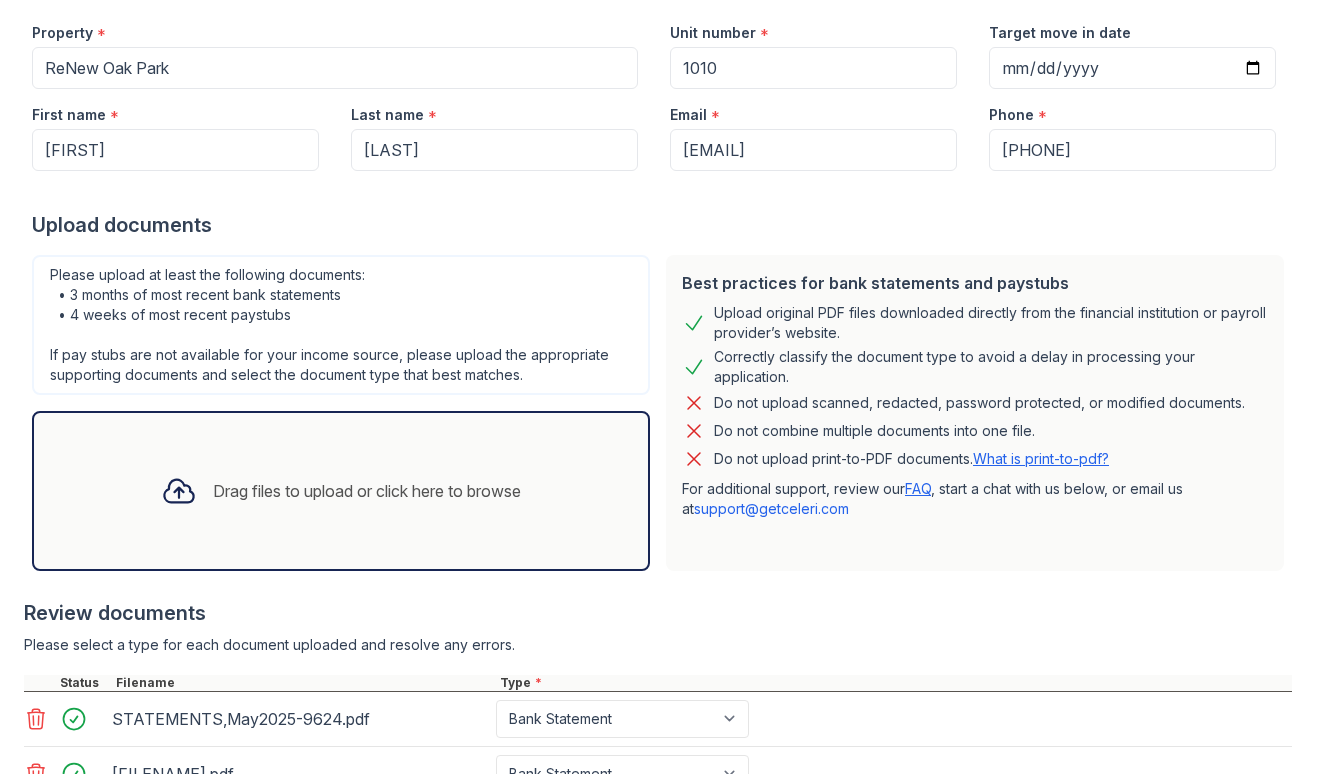 scroll, scrollTop: 263, scrollLeft: 0, axis: vertical 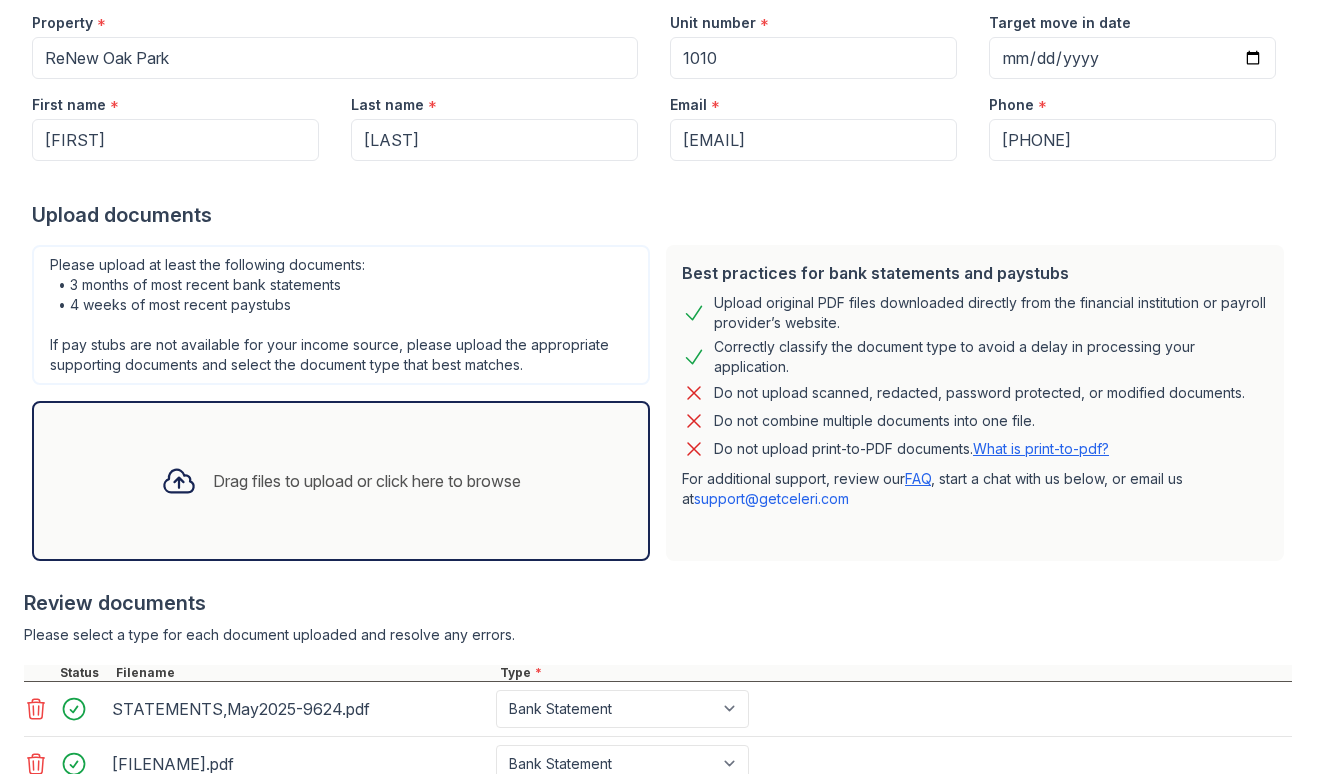 click on "support@getceleri.com" at bounding box center [771, 498] 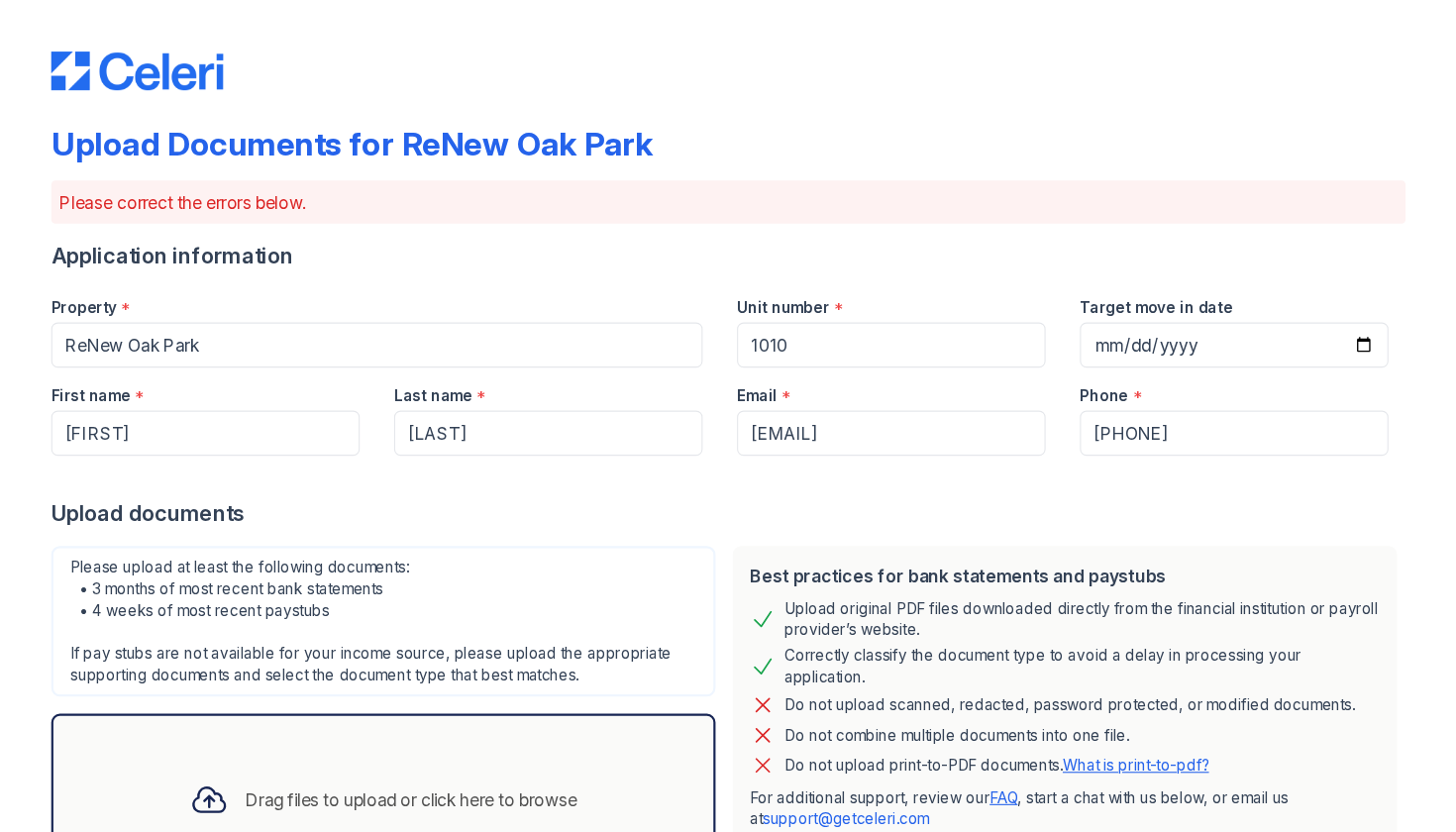 scroll, scrollTop: 0, scrollLeft: 0, axis: both 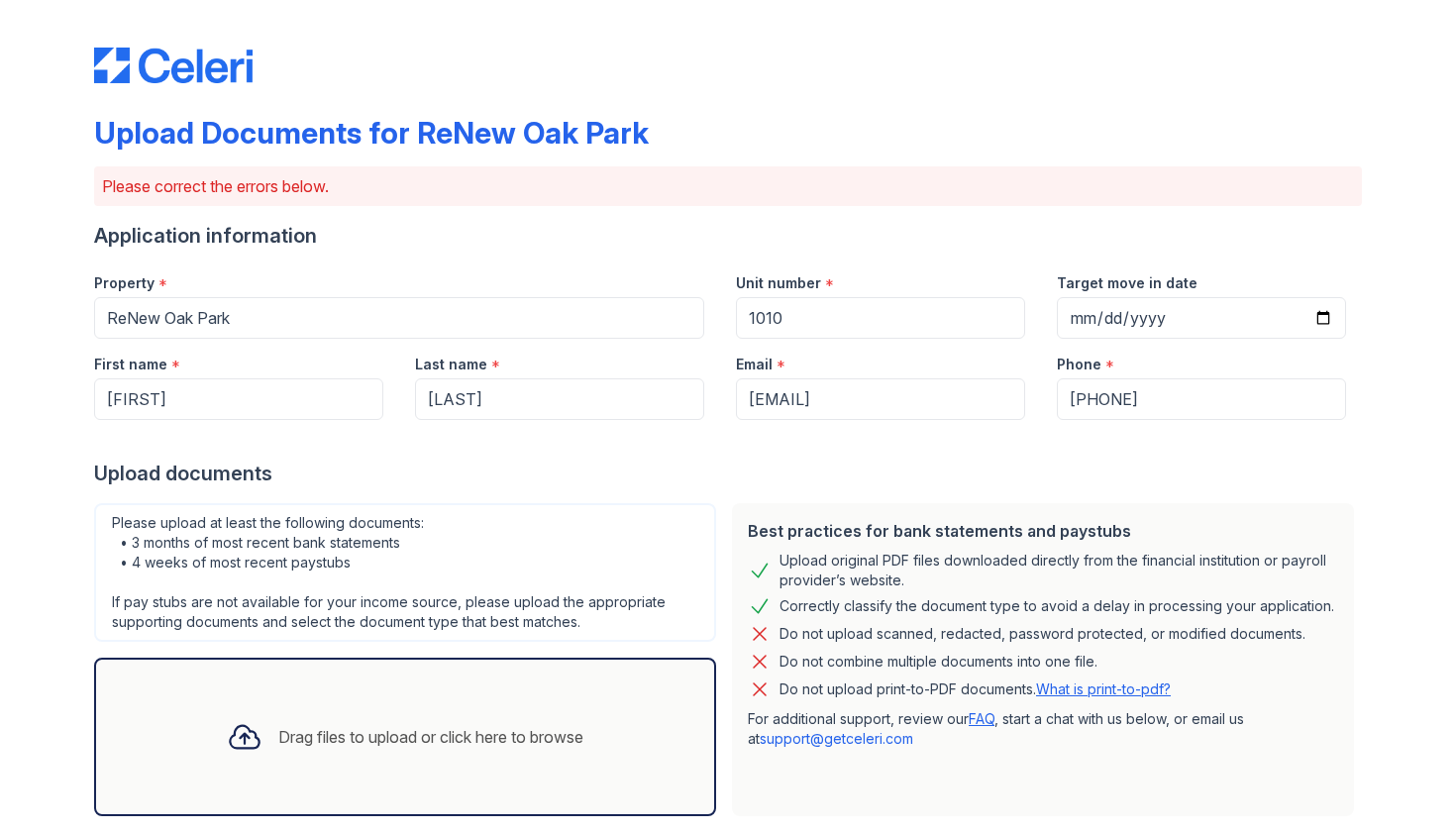 click on "Upload documents" at bounding box center [728, 473] 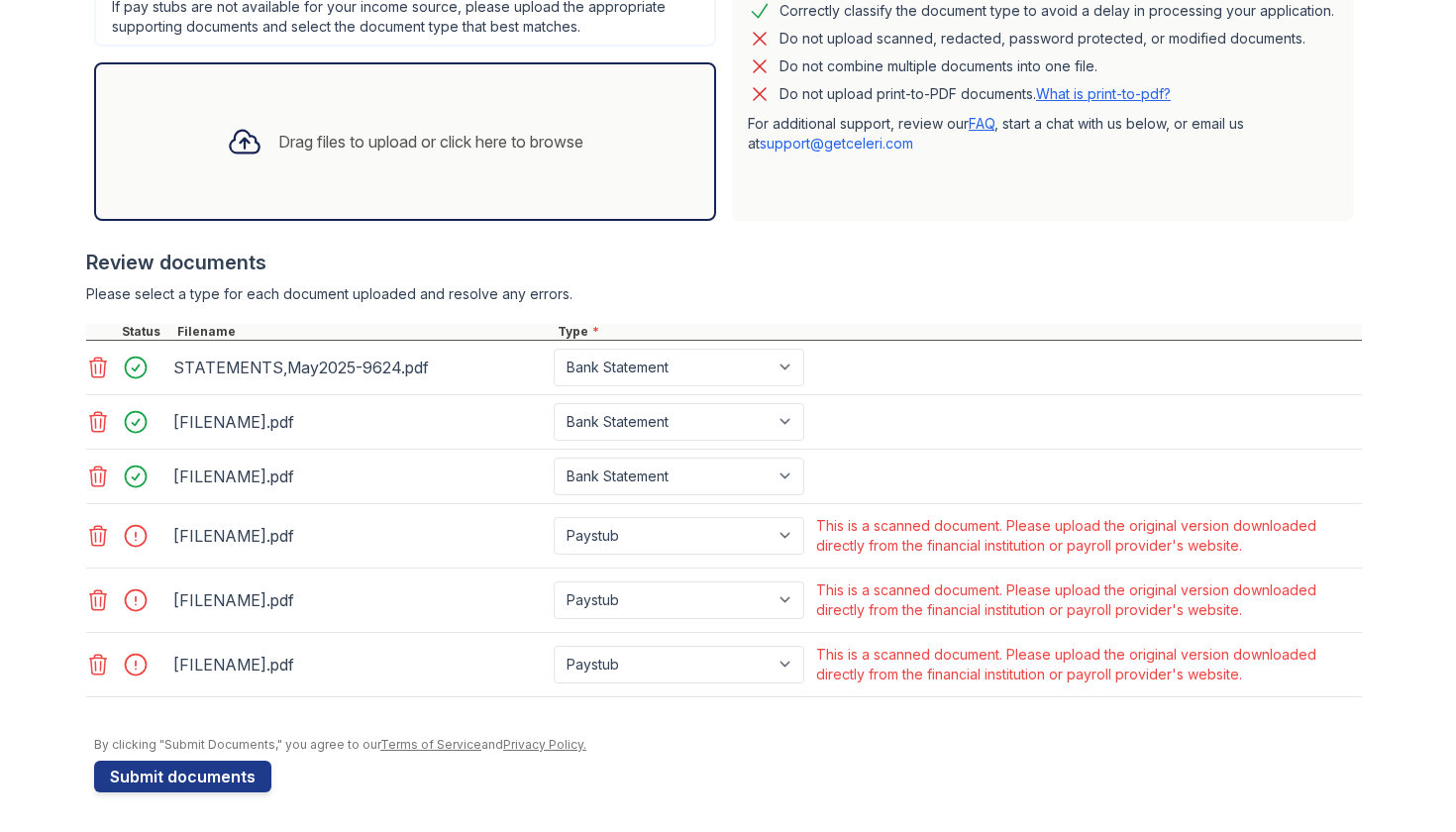 scroll, scrollTop: 595, scrollLeft: 0, axis: vertical 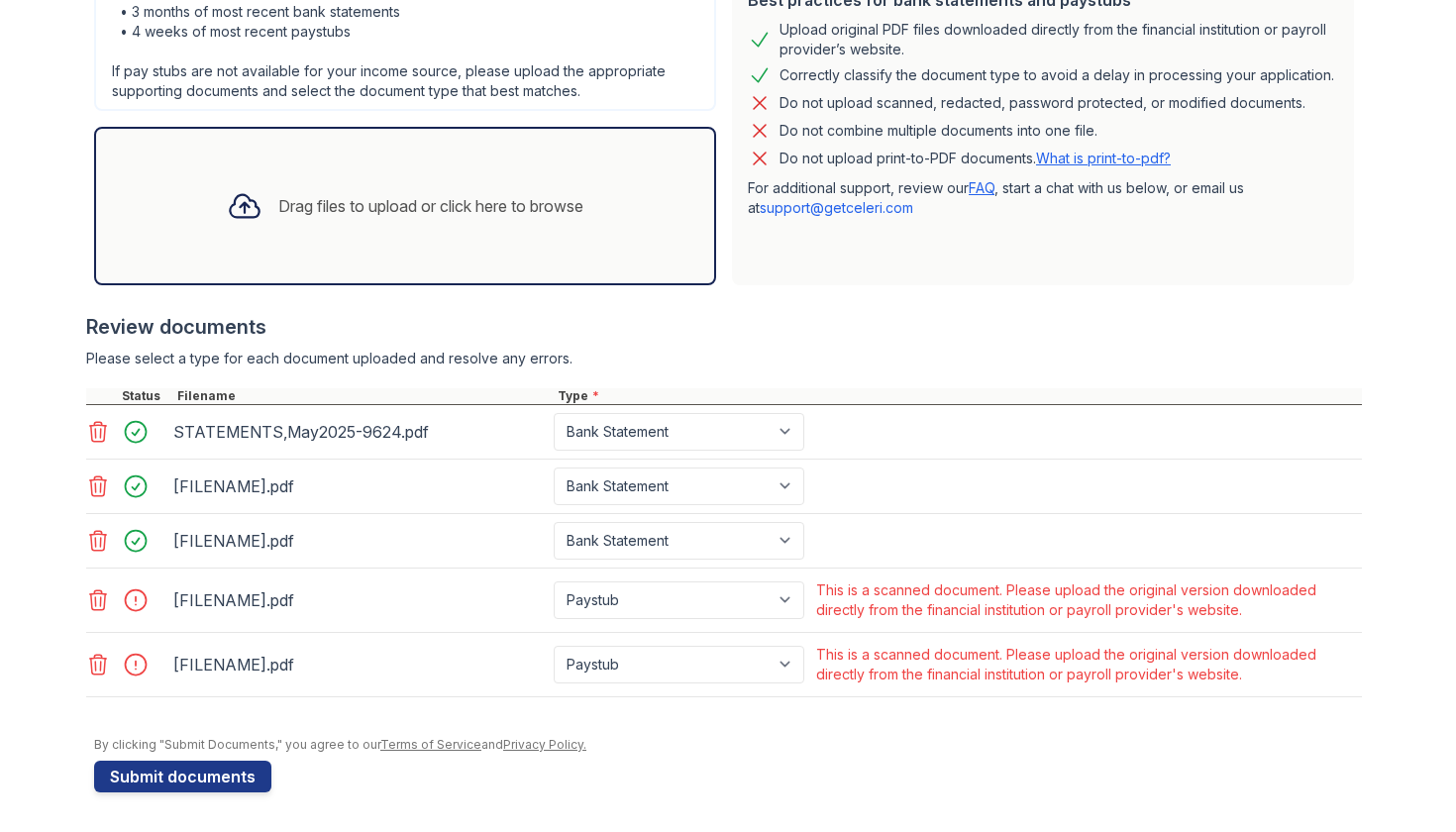 click 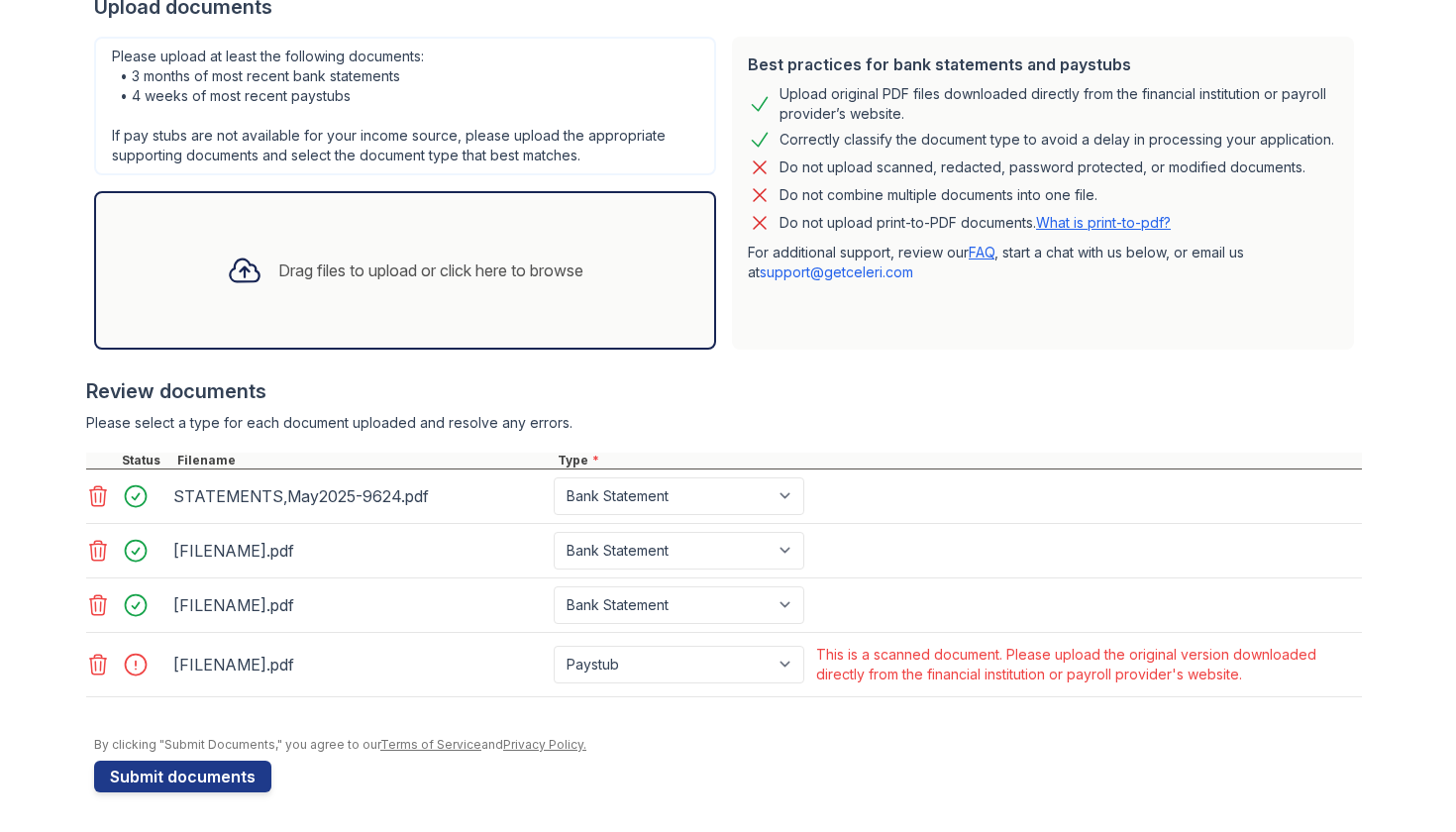 click 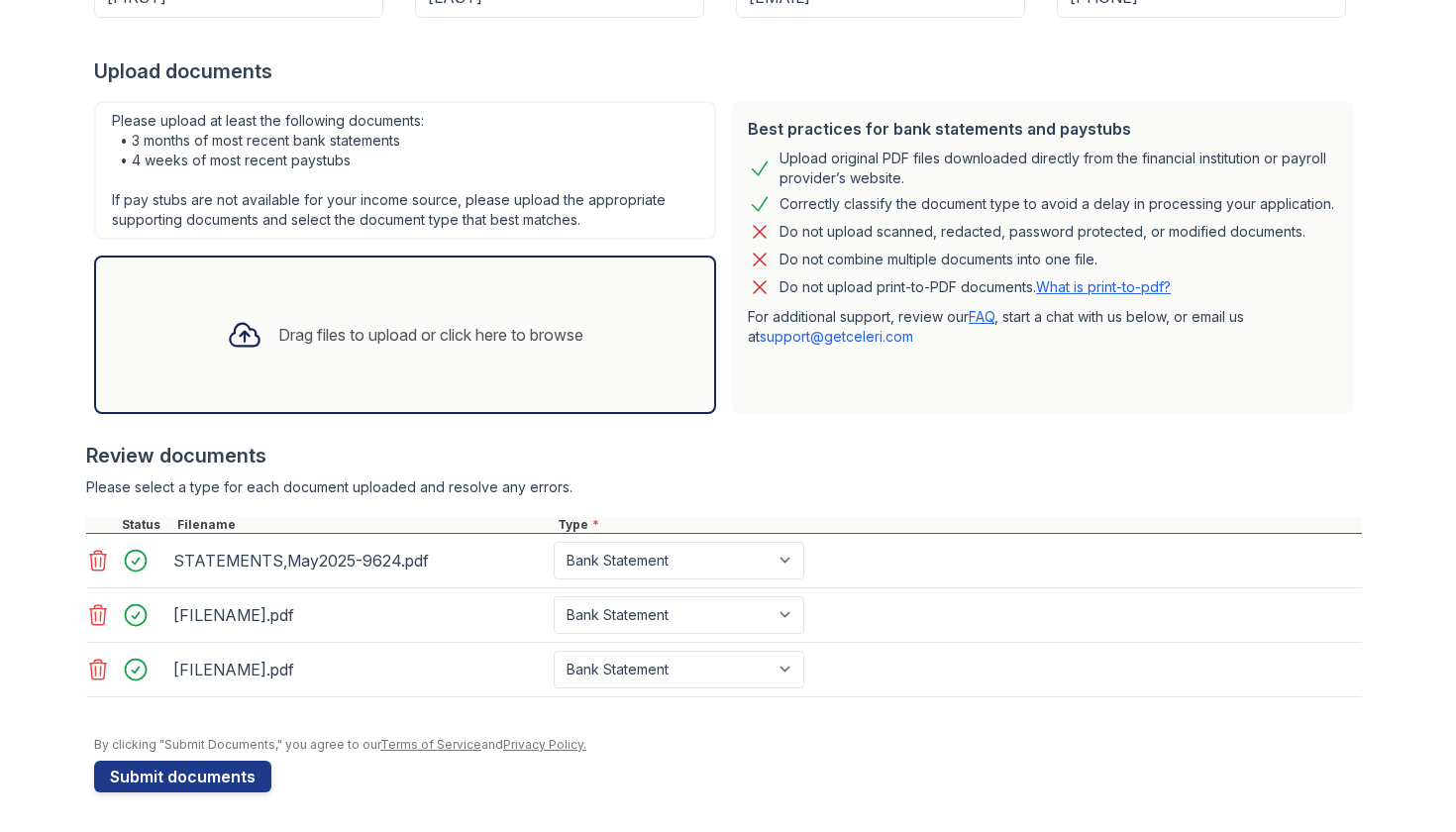 click on "Drag files to upload or click here to browse" at bounding box center [405, 335] 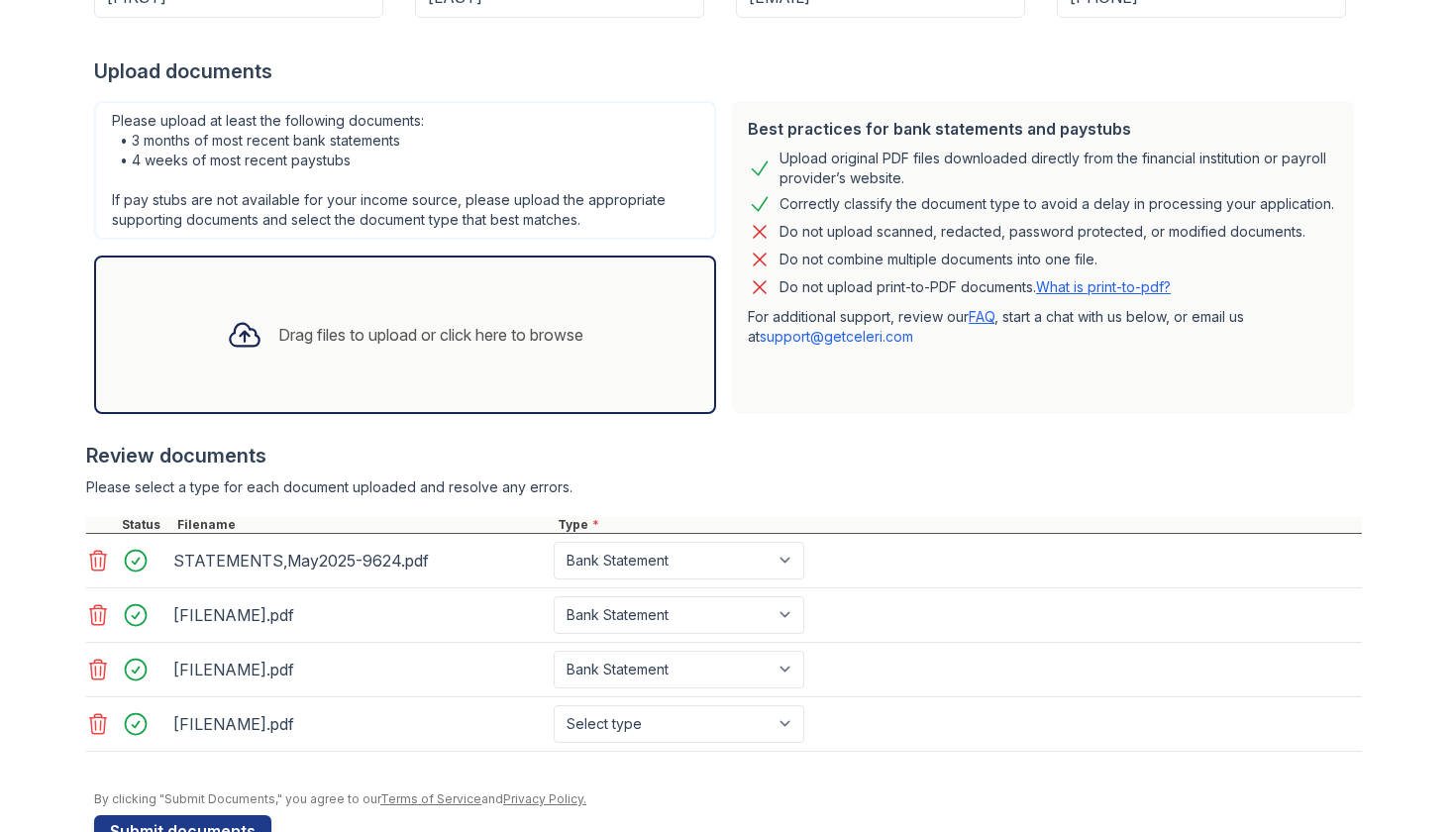 click on "Drag files to upload or click here to browse" at bounding box center (405, 335) 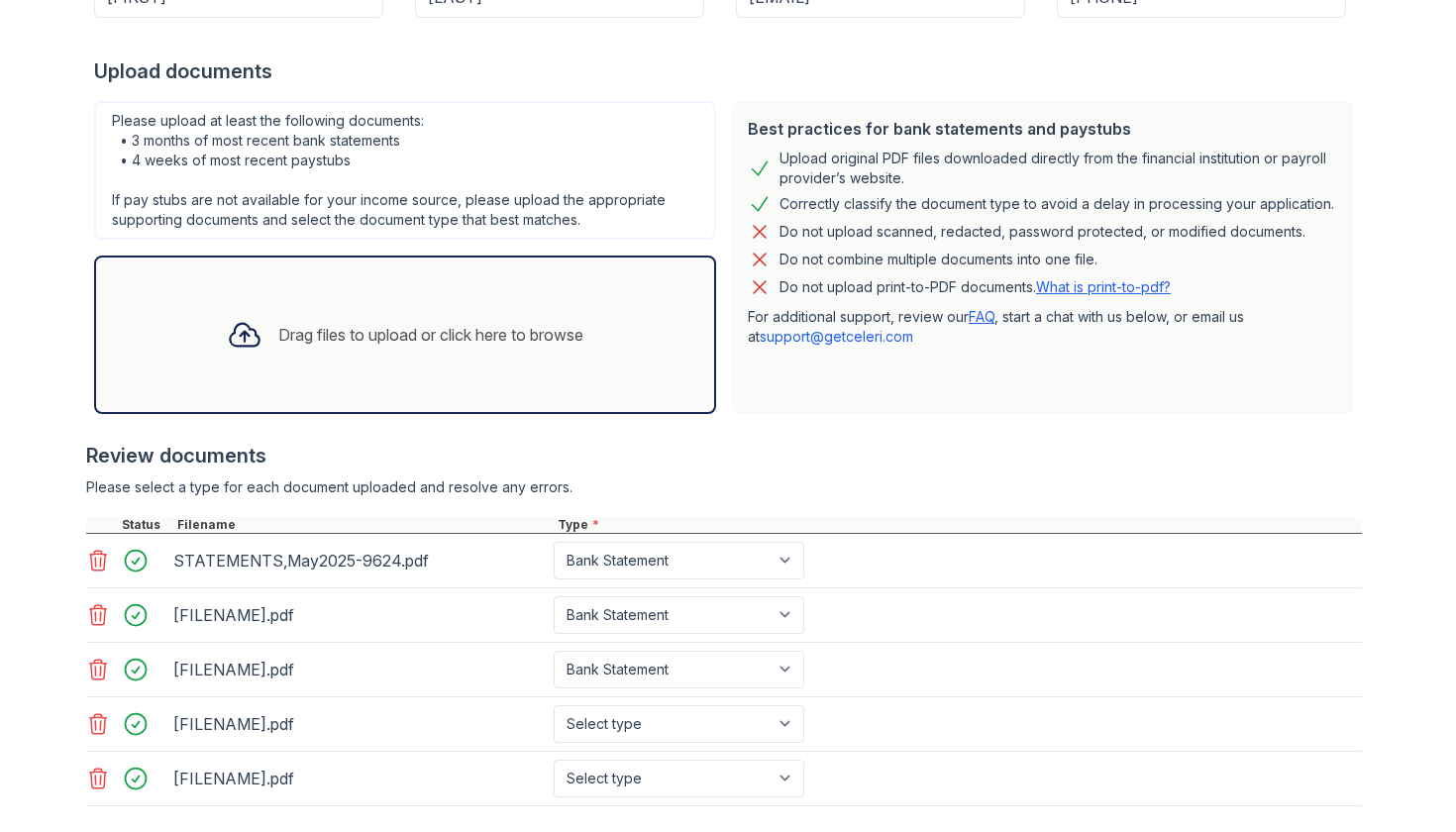 click on "Drag files to upload or click here to browse" at bounding box center (405, 335) 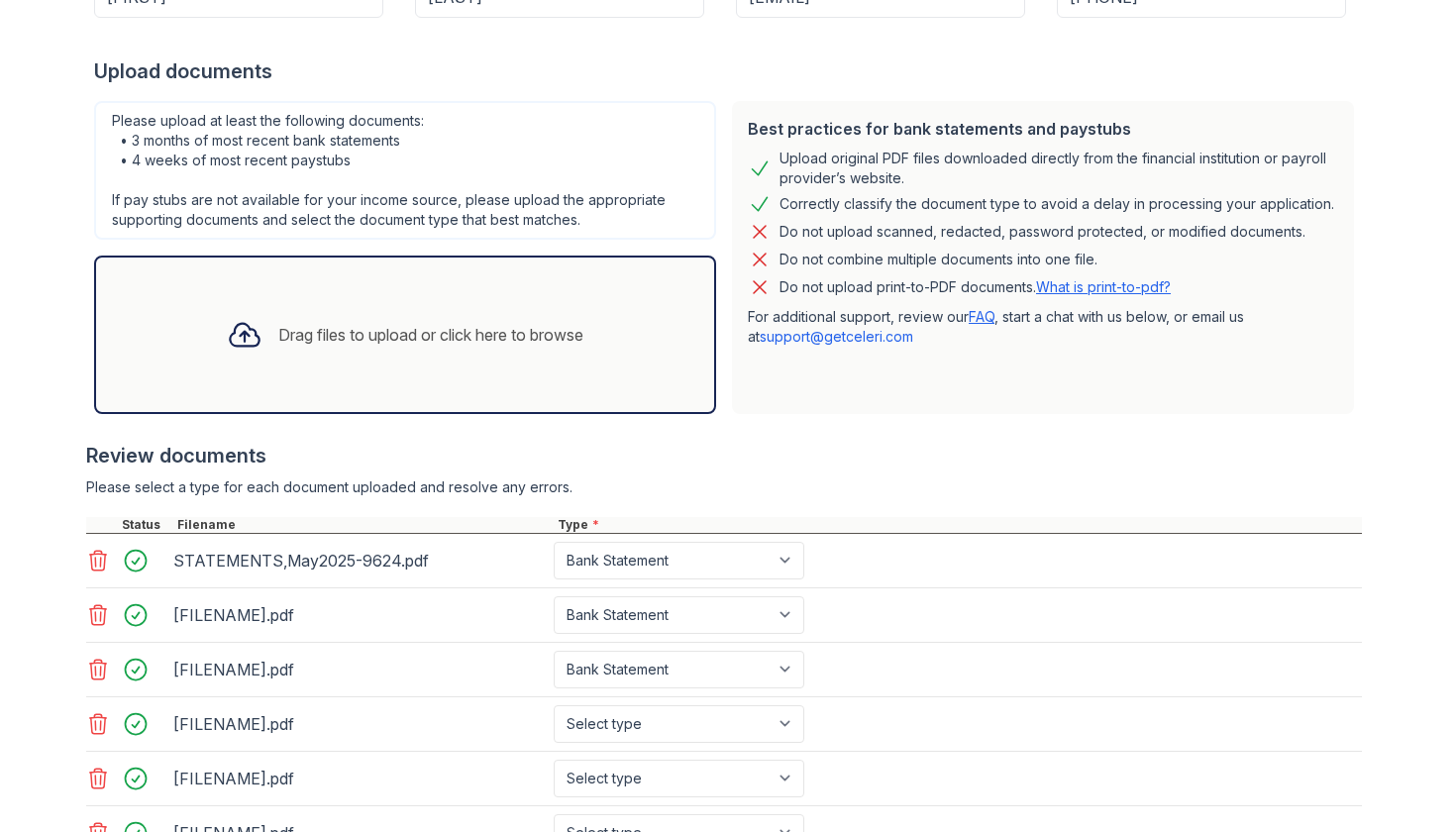 click on "[FILENAME].pdf
Select type
Paystub
Bank Statement
Offer Letter
Tax Documents
Benefit Award Letter
Investment Account Statement
Other" at bounding box center [724, 779] 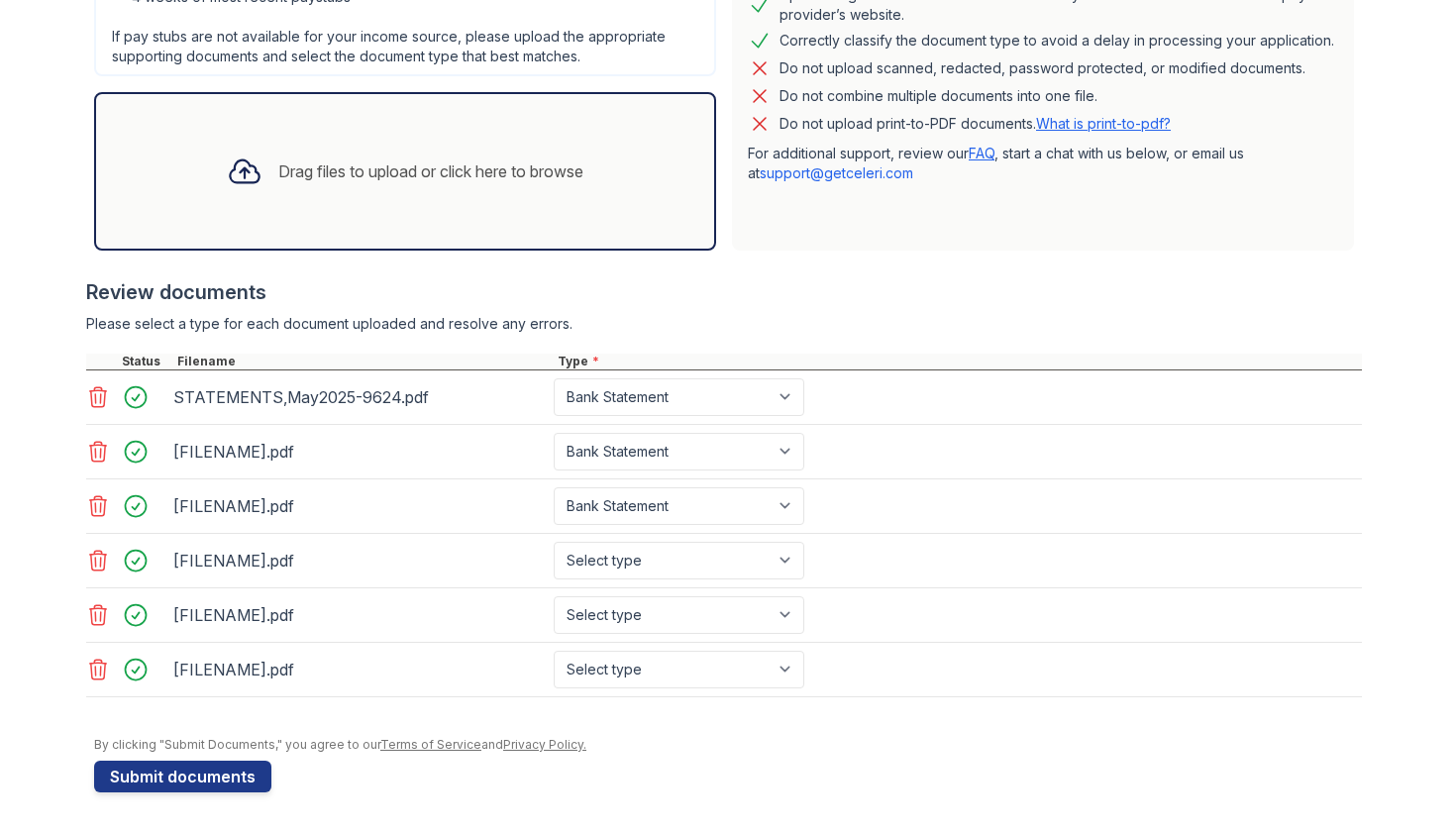 scroll, scrollTop: 566, scrollLeft: 0, axis: vertical 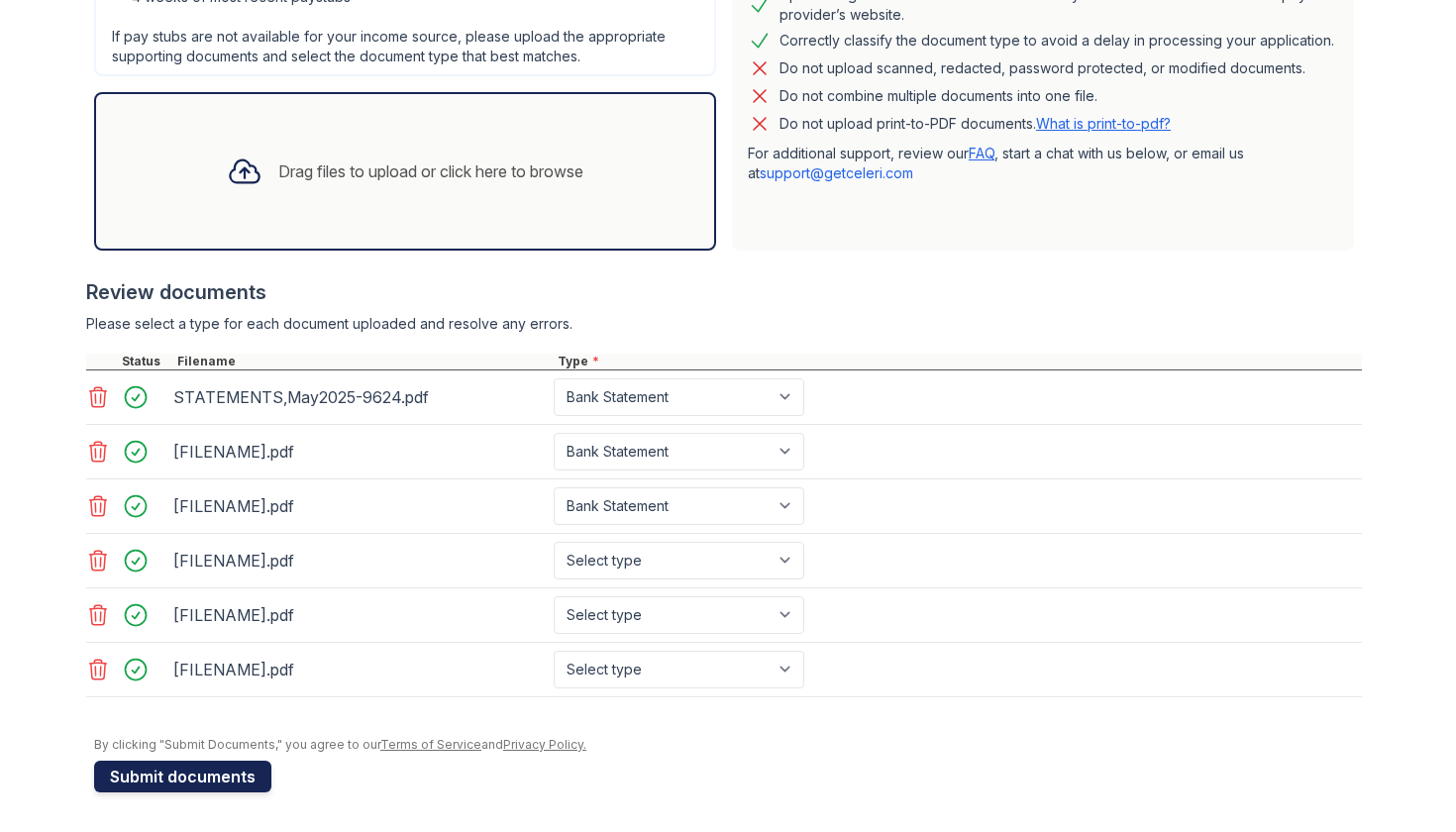 click on "Submit documents" at bounding box center [182, 777] 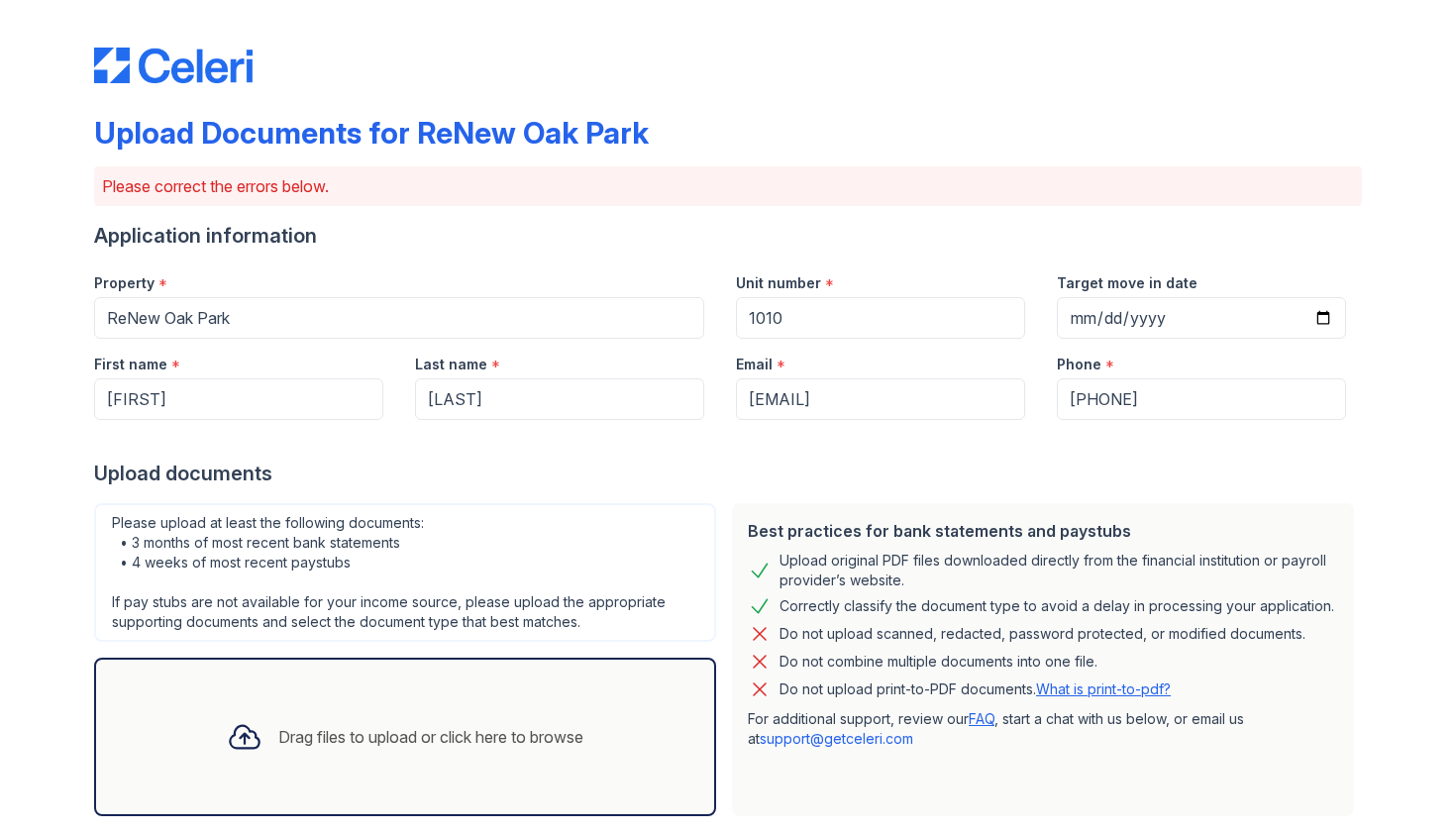 click on "Please upload at least the following documents:
• 3 months of most recent bank statements
• 4 weeks of most recent paystubs
If pay stubs are not available for your income source, please upload the appropriate supporting documents and select the document type that best matches." at bounding box center (405, 572) 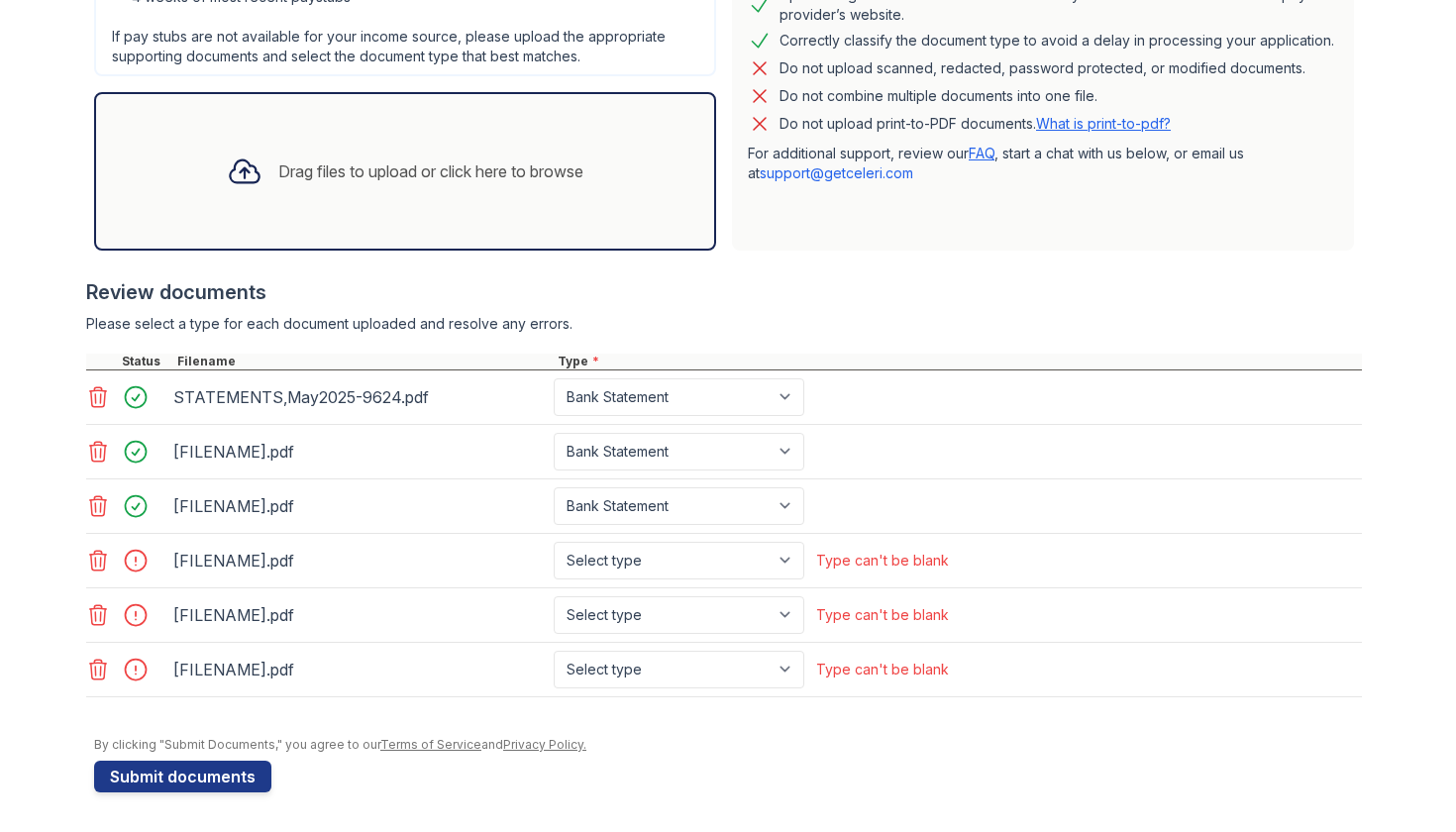 scroll, scrollTop: 566, scrollLeft: 0, axis: vertical 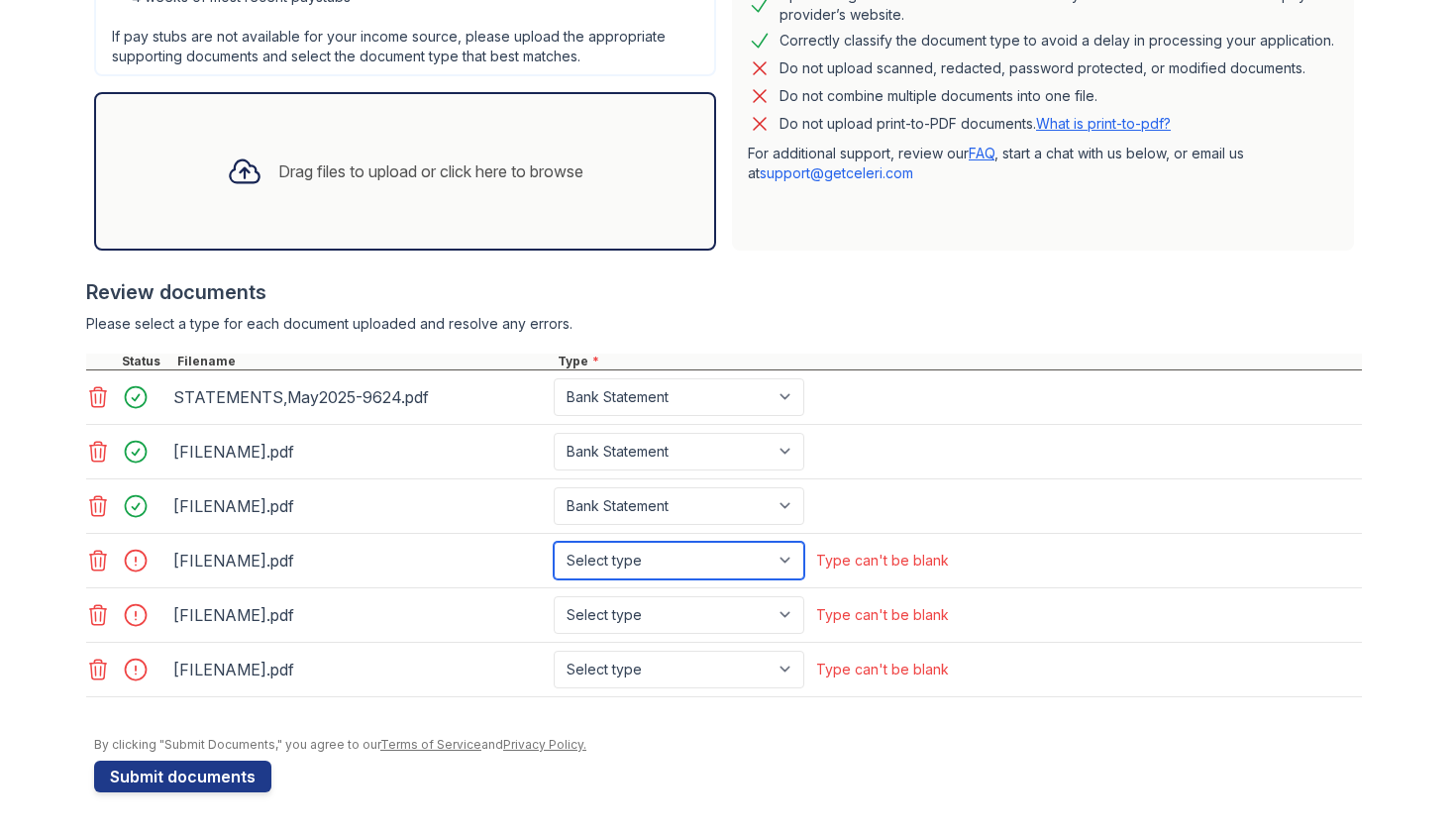 select on "paystub" 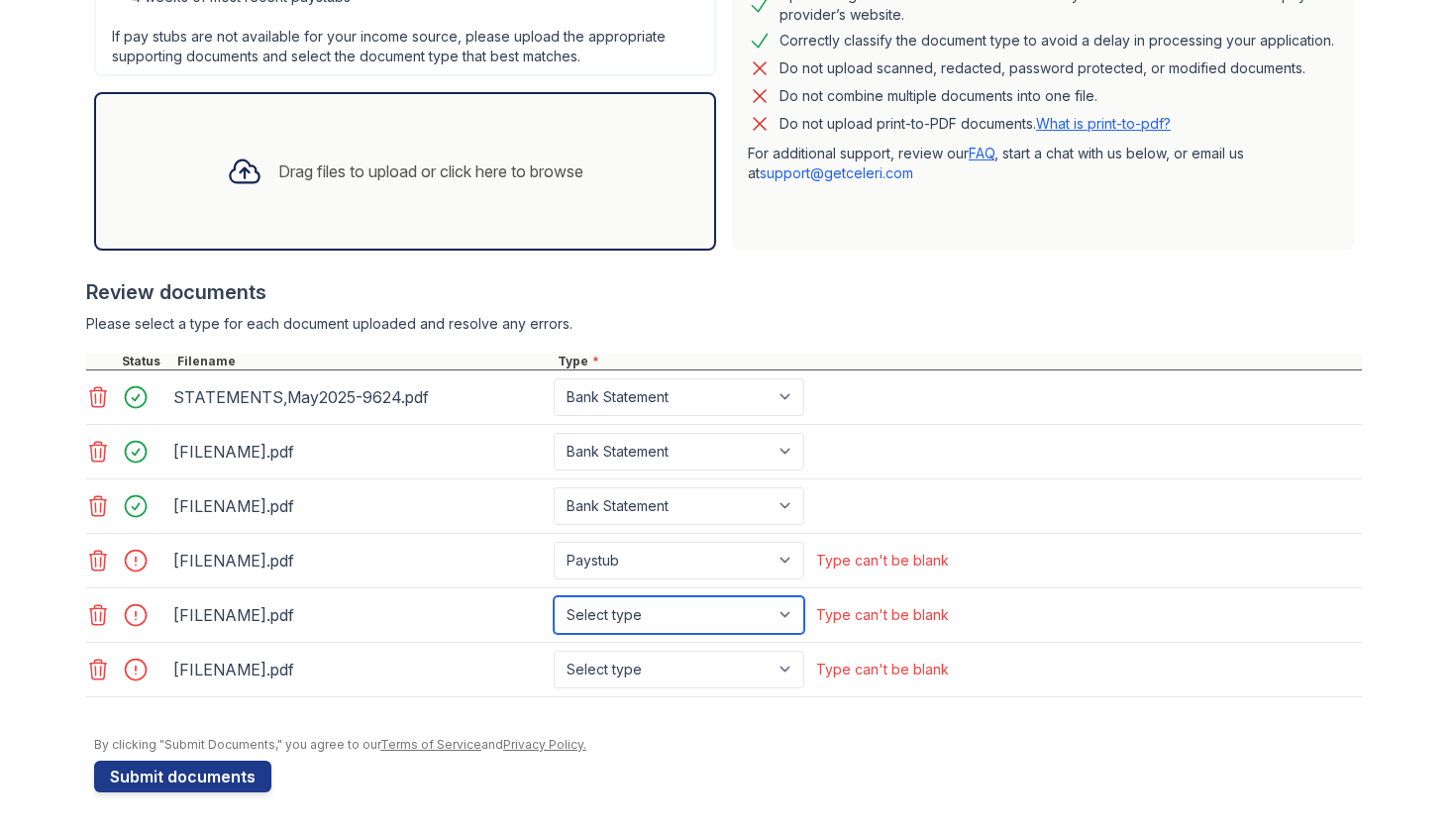 select on "paystub" 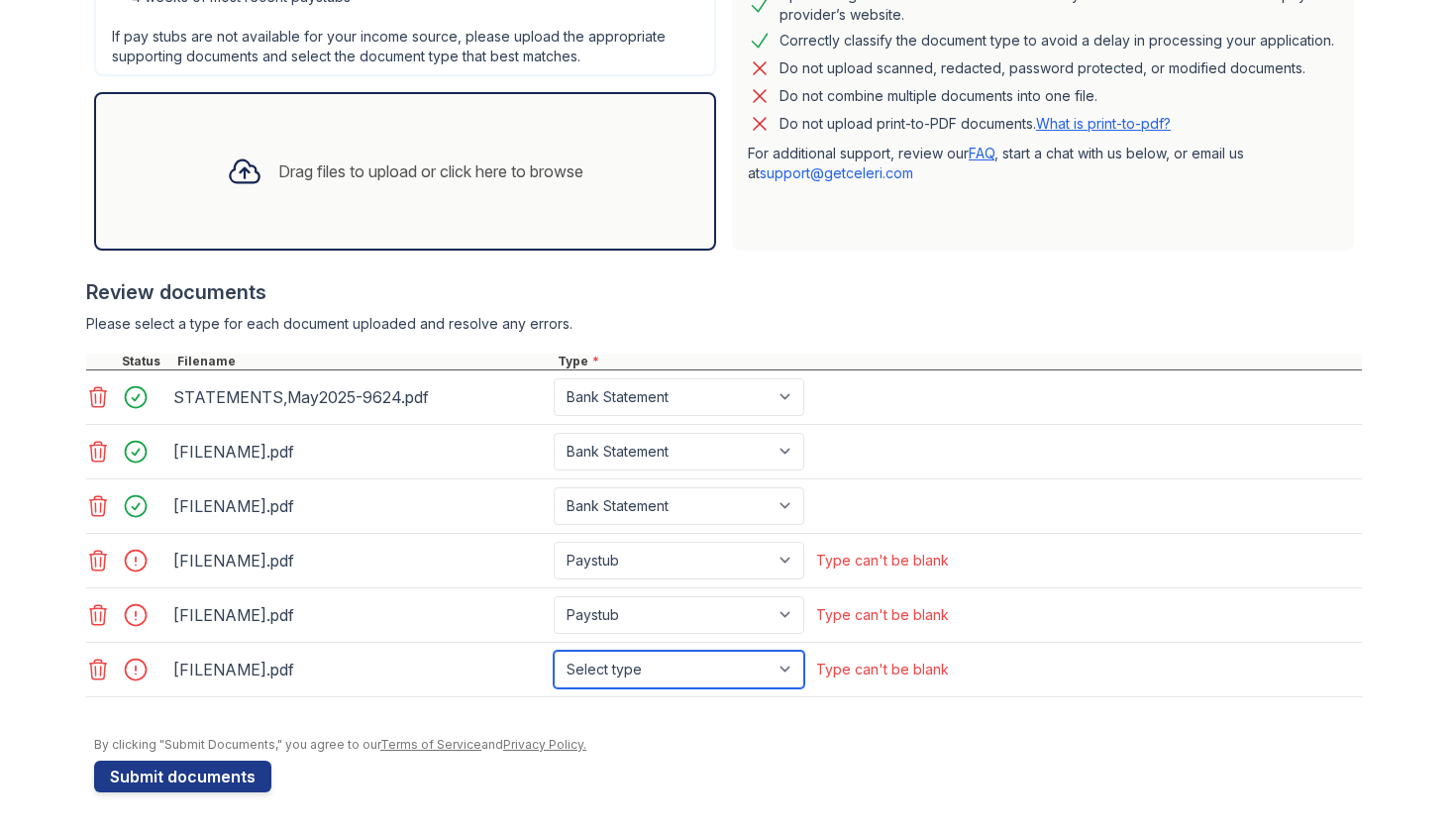 select on "paystub" 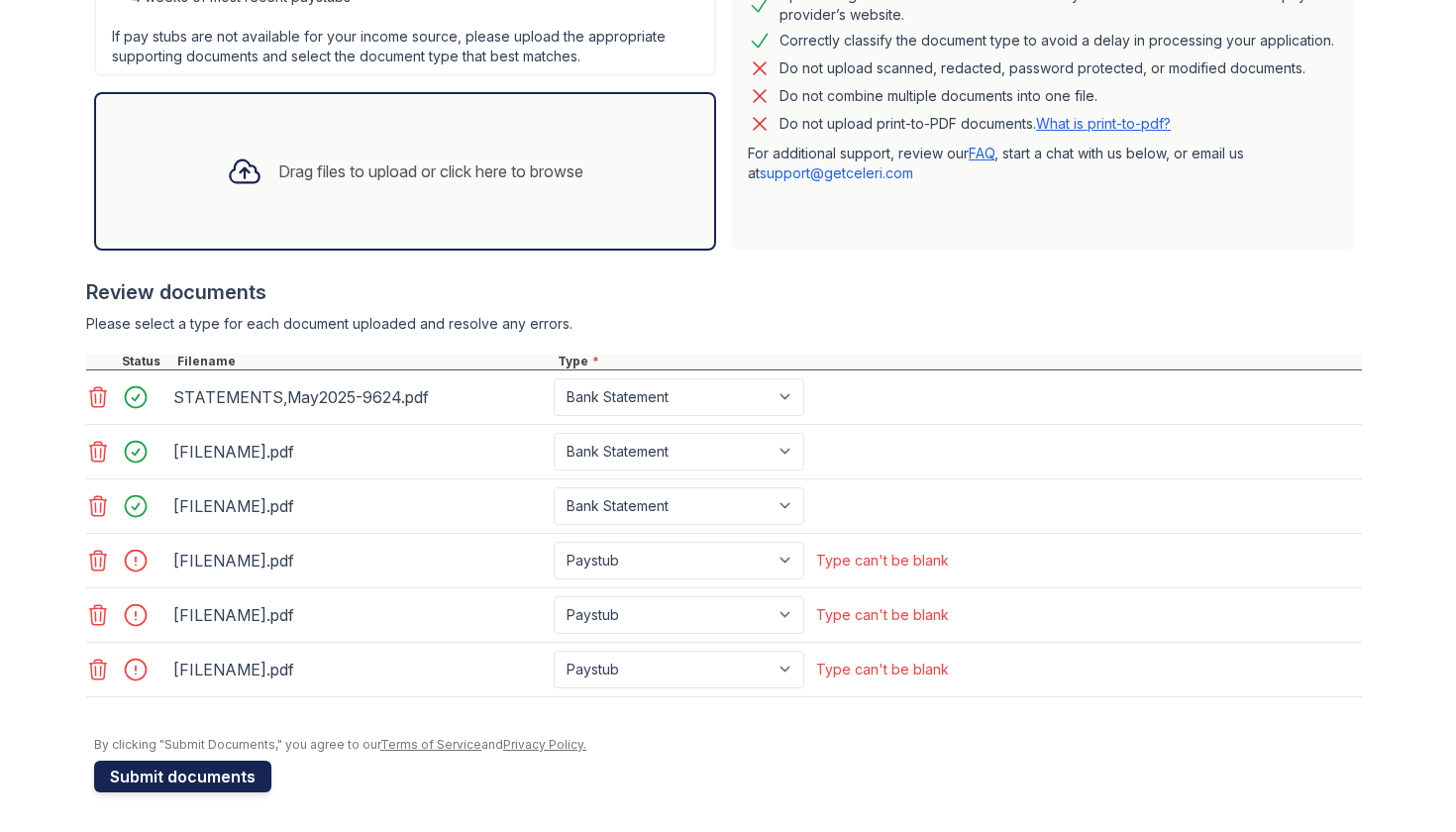 click on "Submit documents" at bounding box center [182, 777] 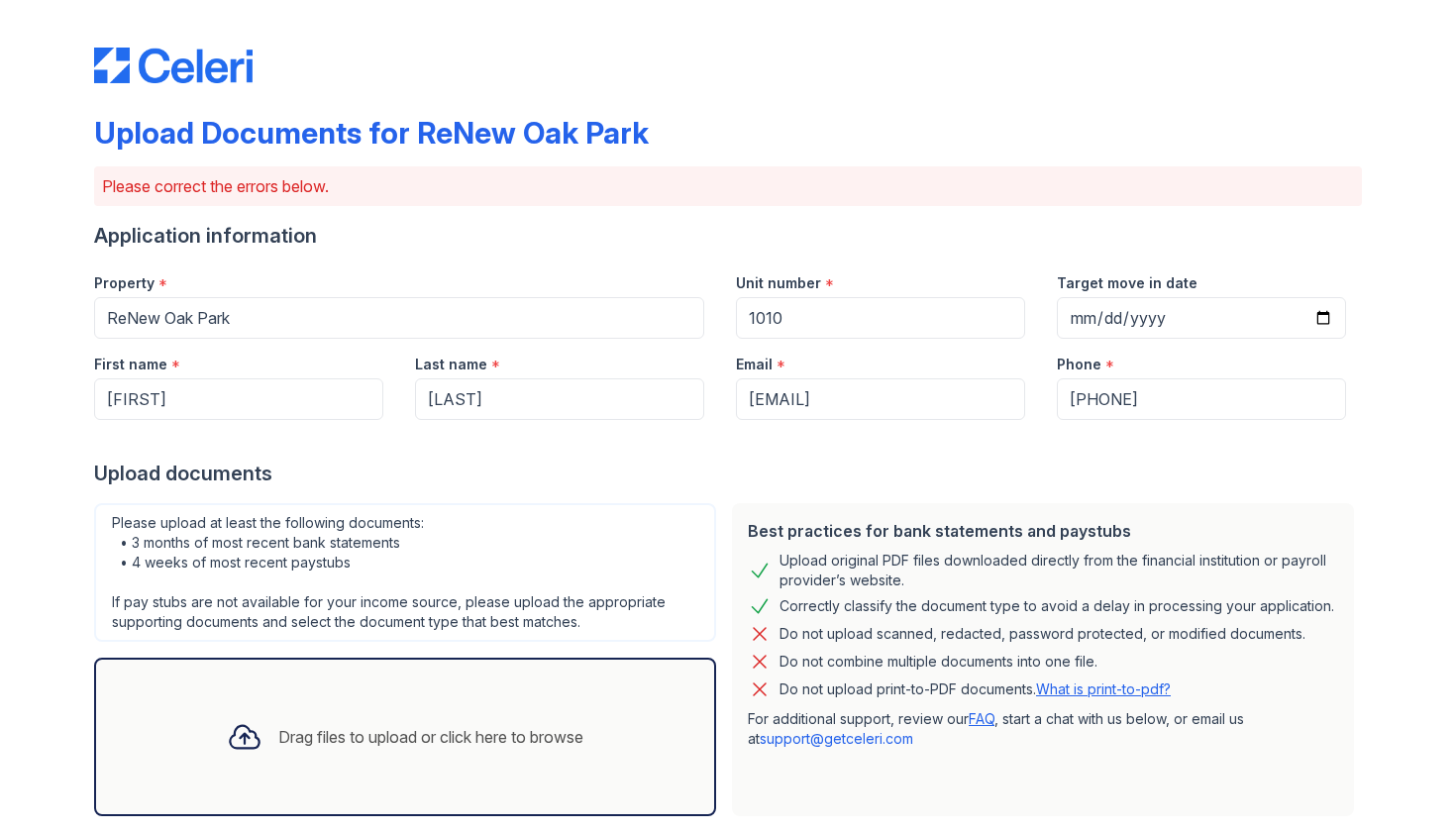 click on "Please upload at least the following documents:
• 3 months of most recent bank statements
• 4 weeks of most recent paystubs
If pay stubs are not available for your income source, please upload the appropriate supporting documents and select the document type that best matches." at bounding box center (405, 572) 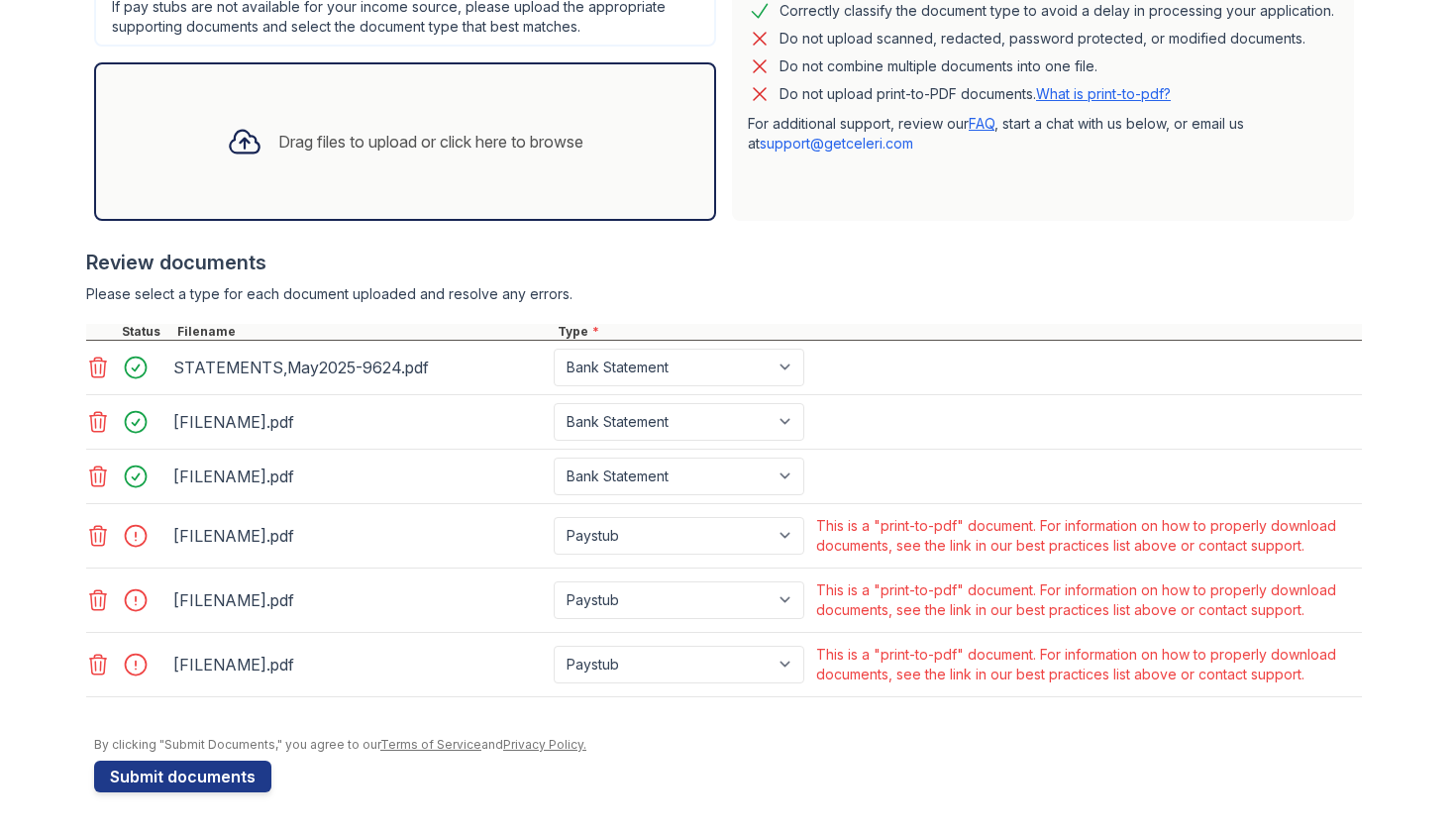 scroll, scrollTop: 595, scrollLeft: 0, axis: vertical 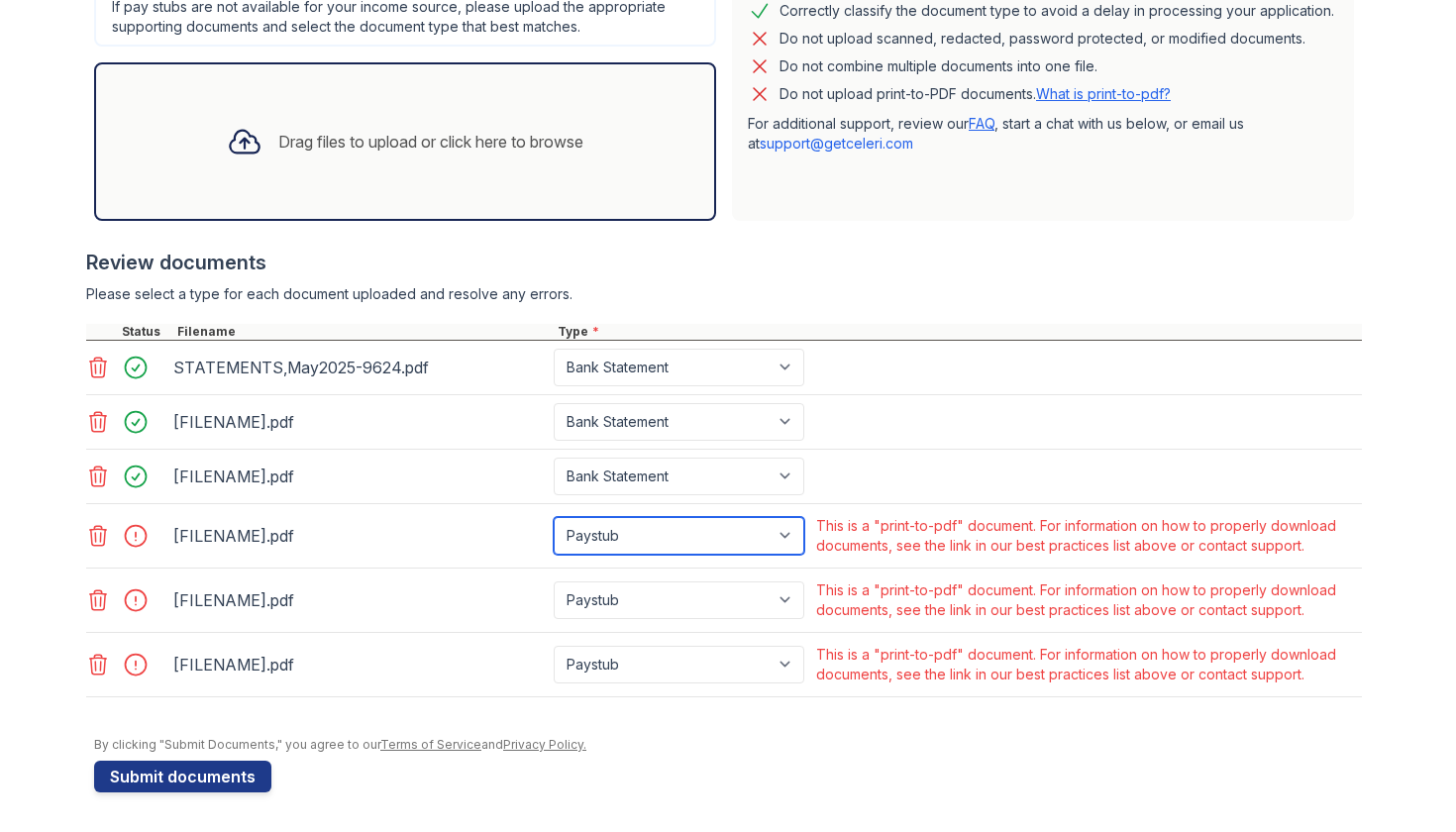 select on "other" 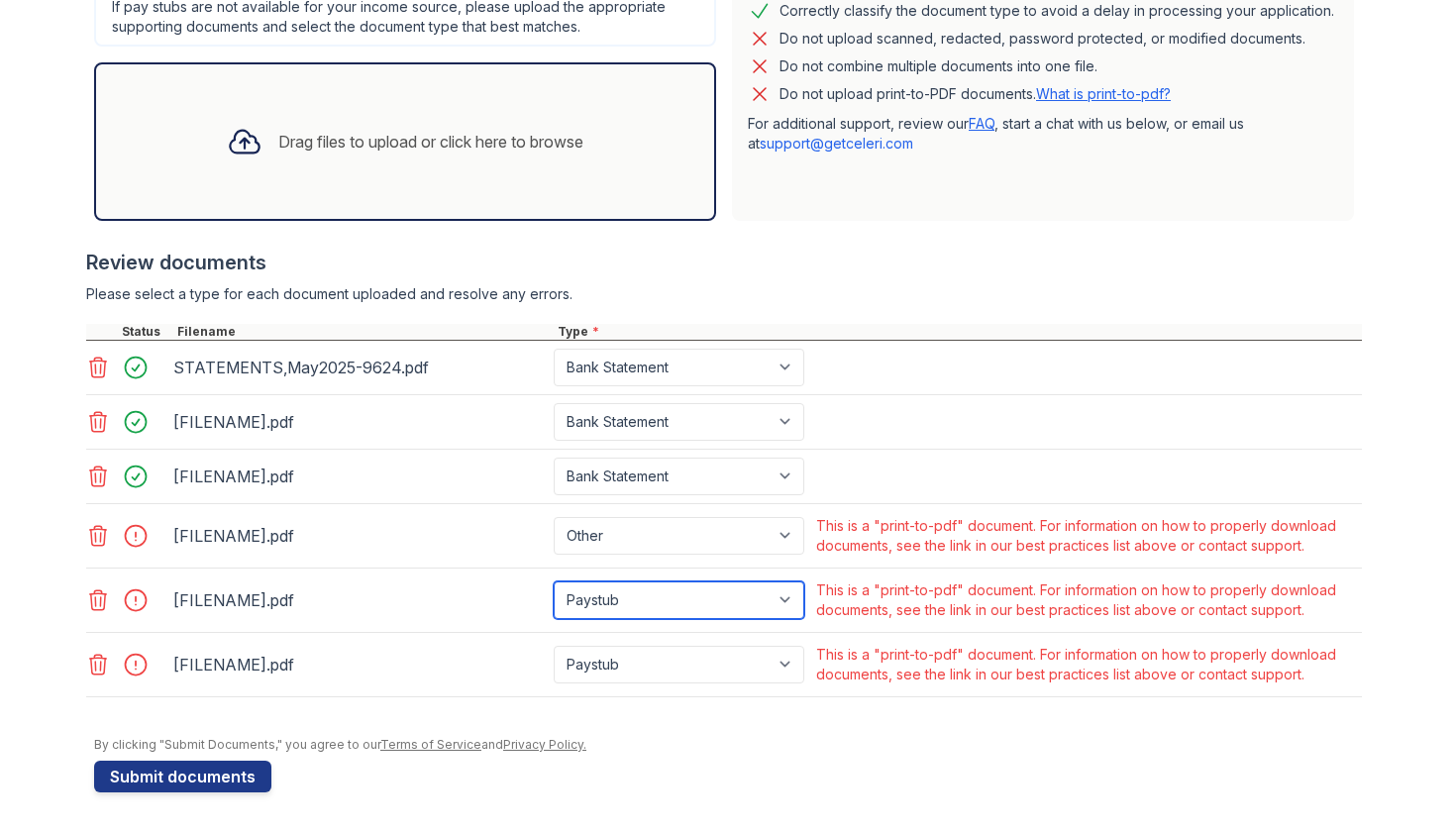 select on "other" 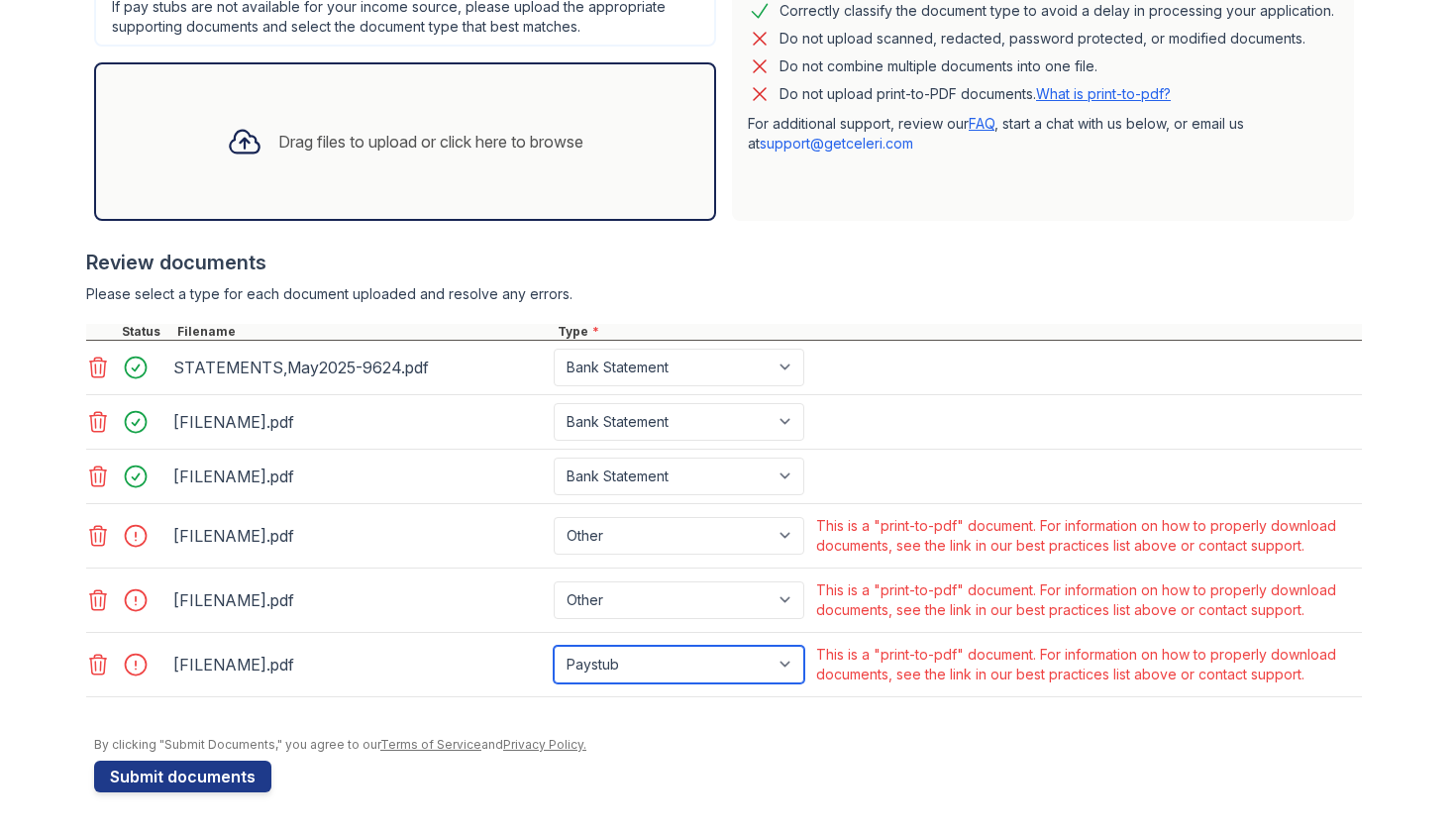 select on "other" 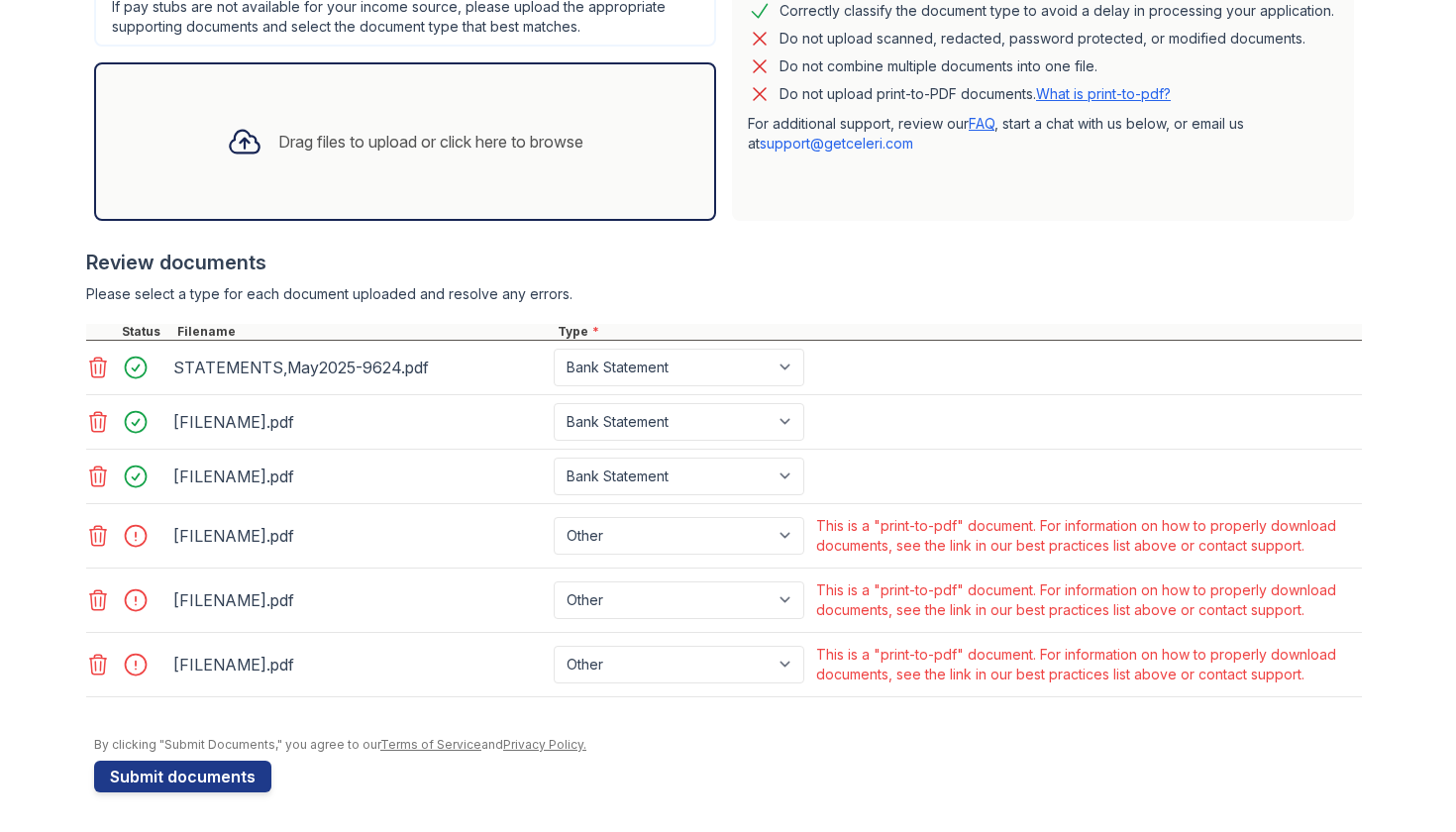 click at bounding box center (724, 314) 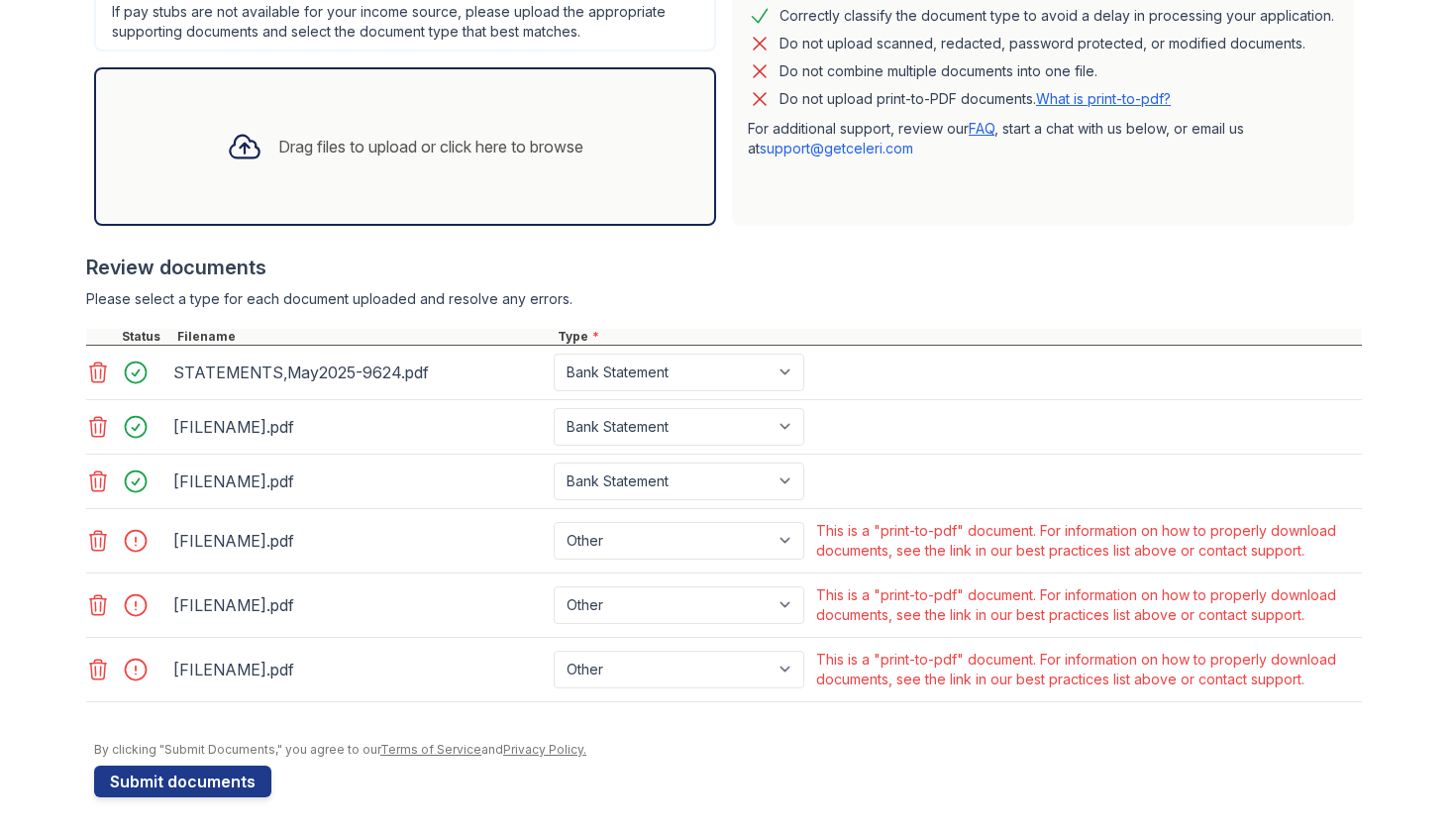 scroll, scrollTop: 593, scrollLeft: 0, axis: vertical 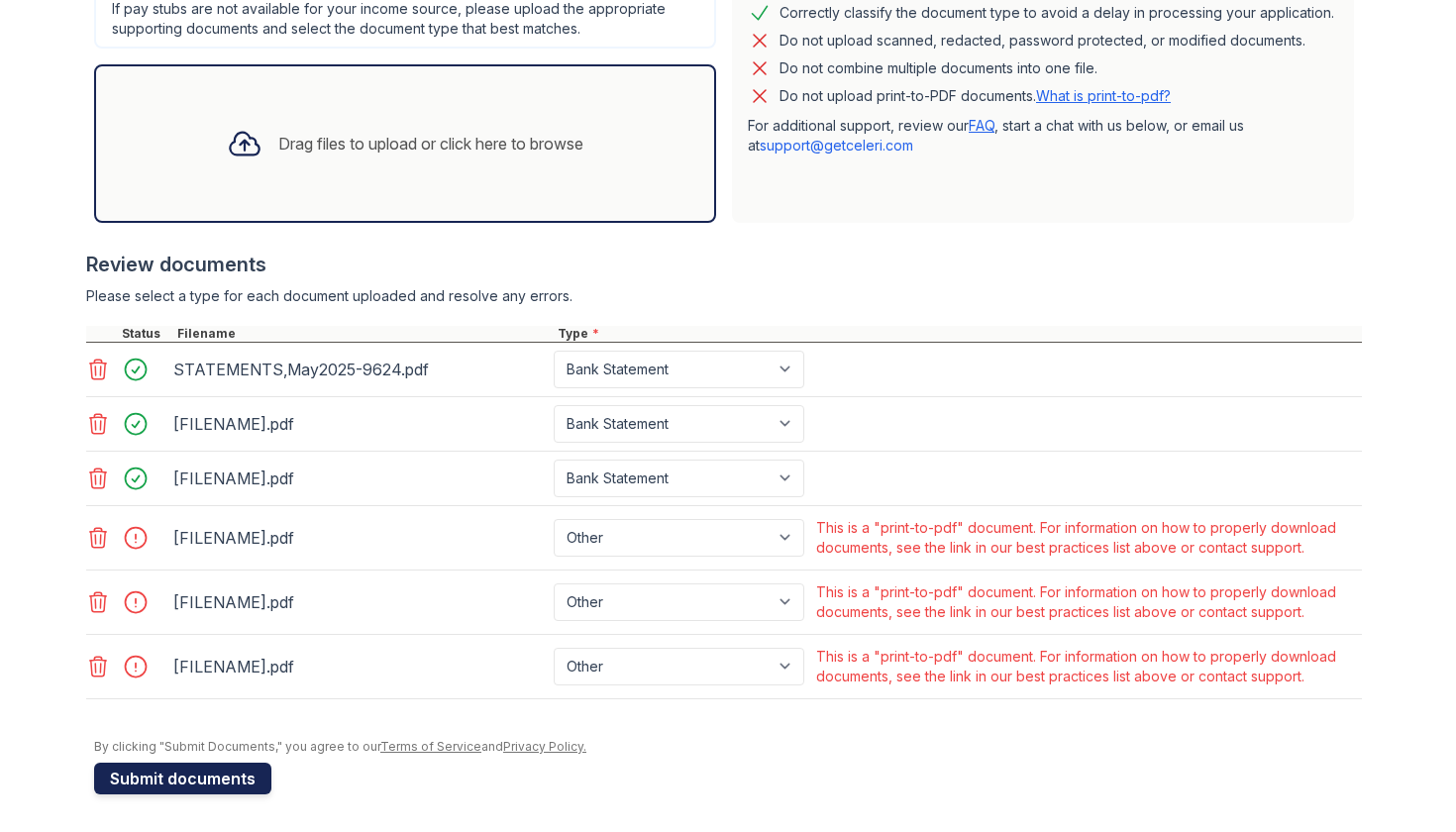 click on "Submit documents" at bounding box center (182, 779) 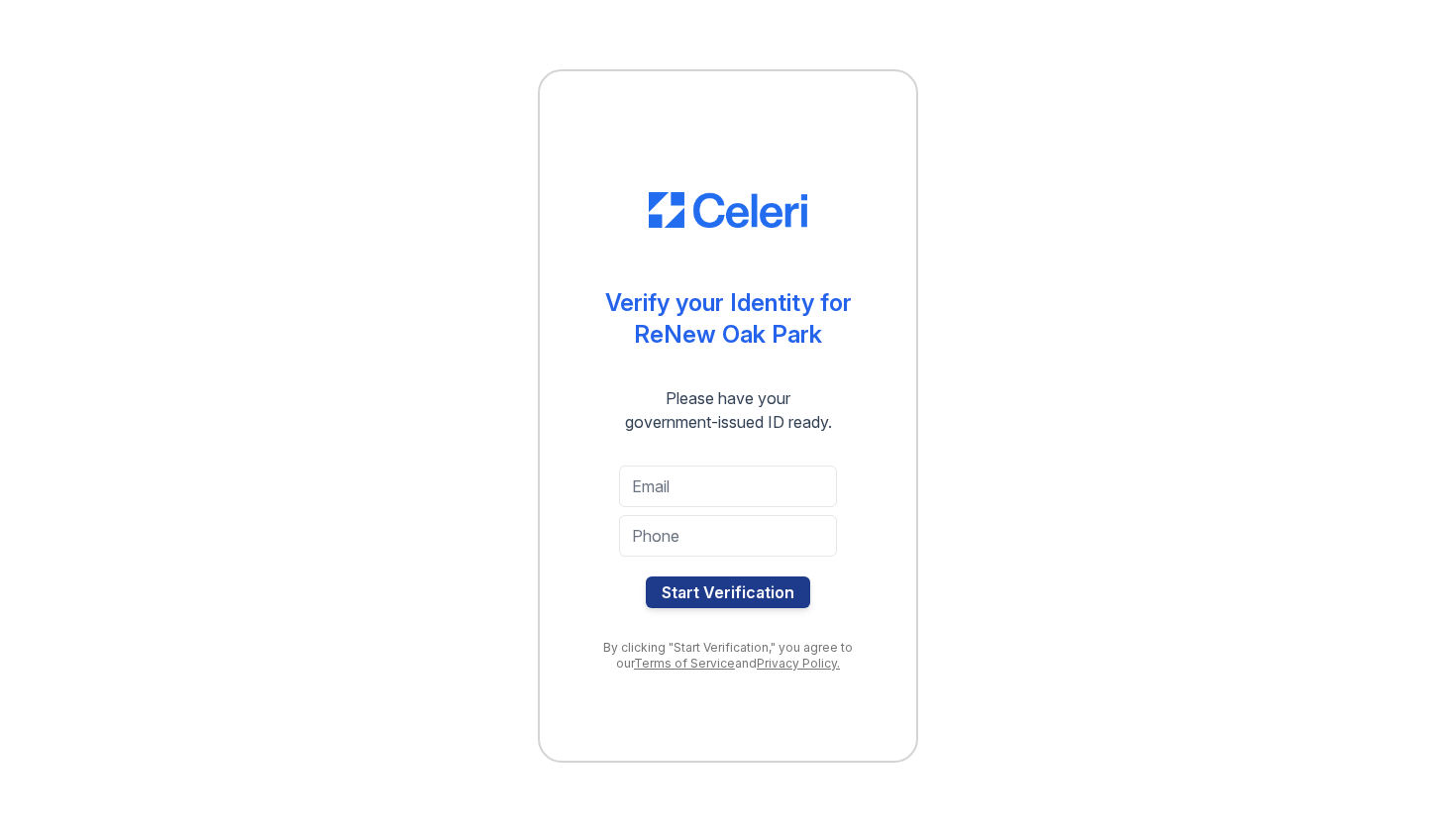 scroll, scrollTop: 0, scrollLeft: 0, axis: both 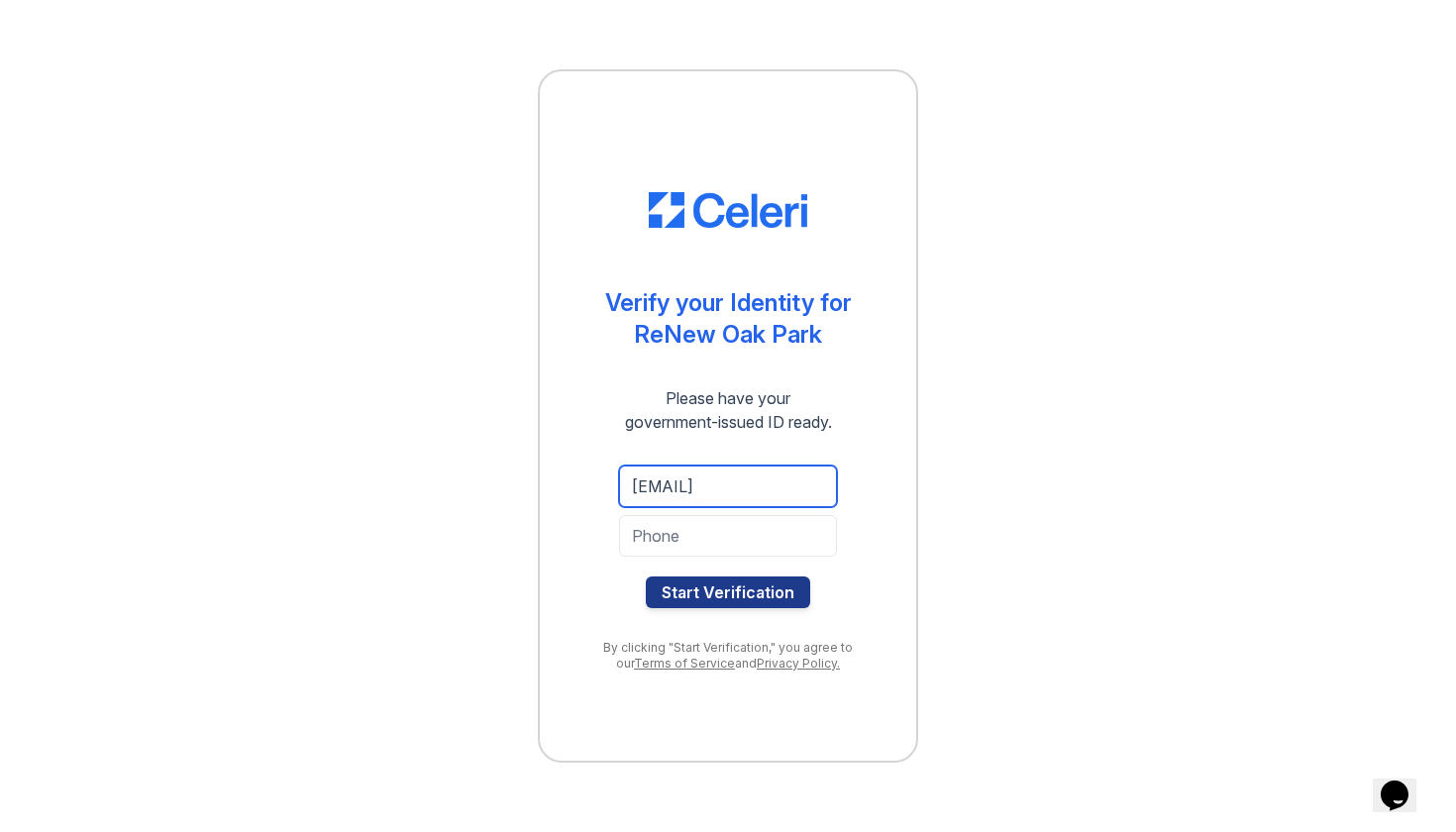 type on "[EMAIL]" 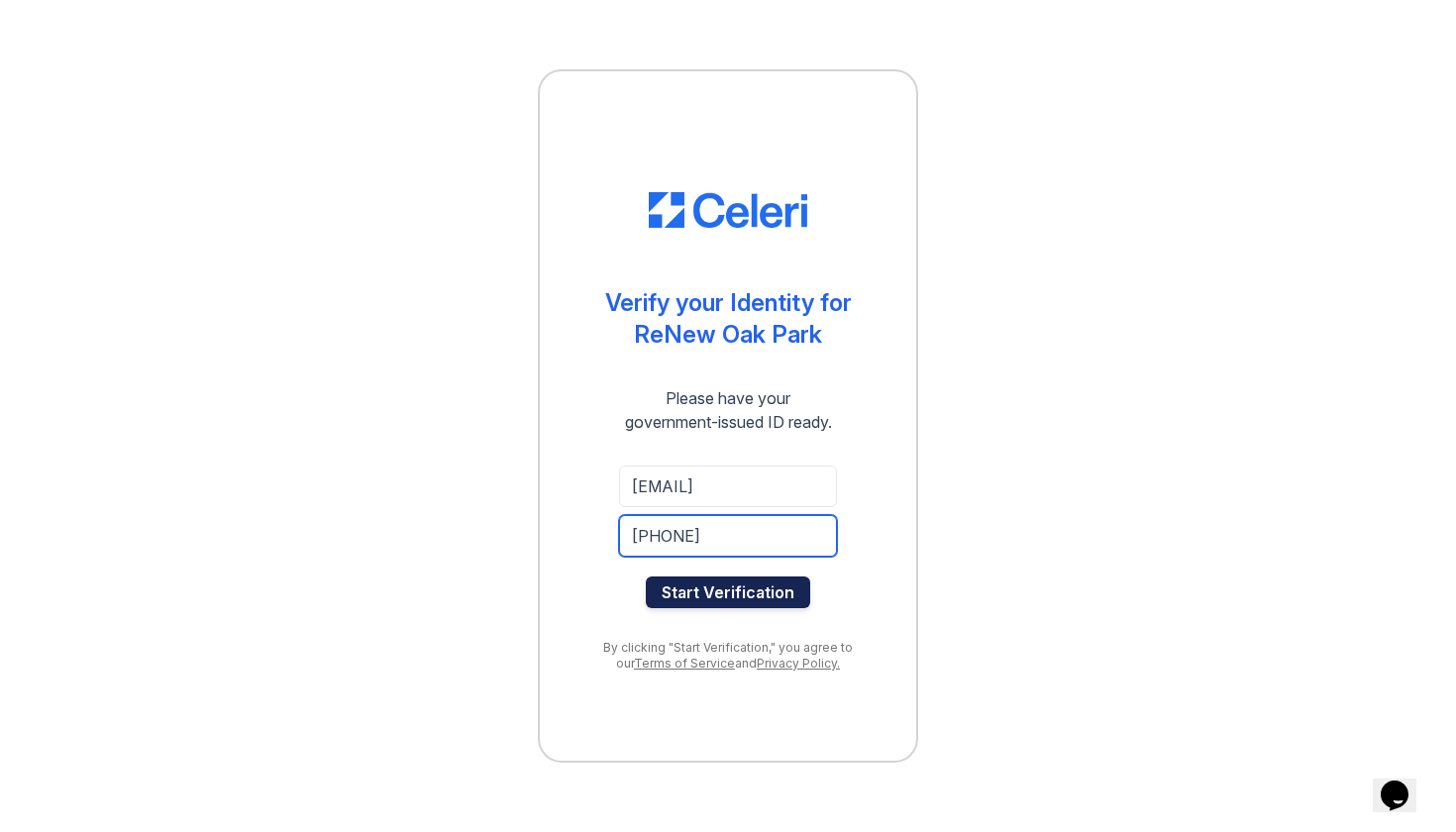 type on "[PHONE]" 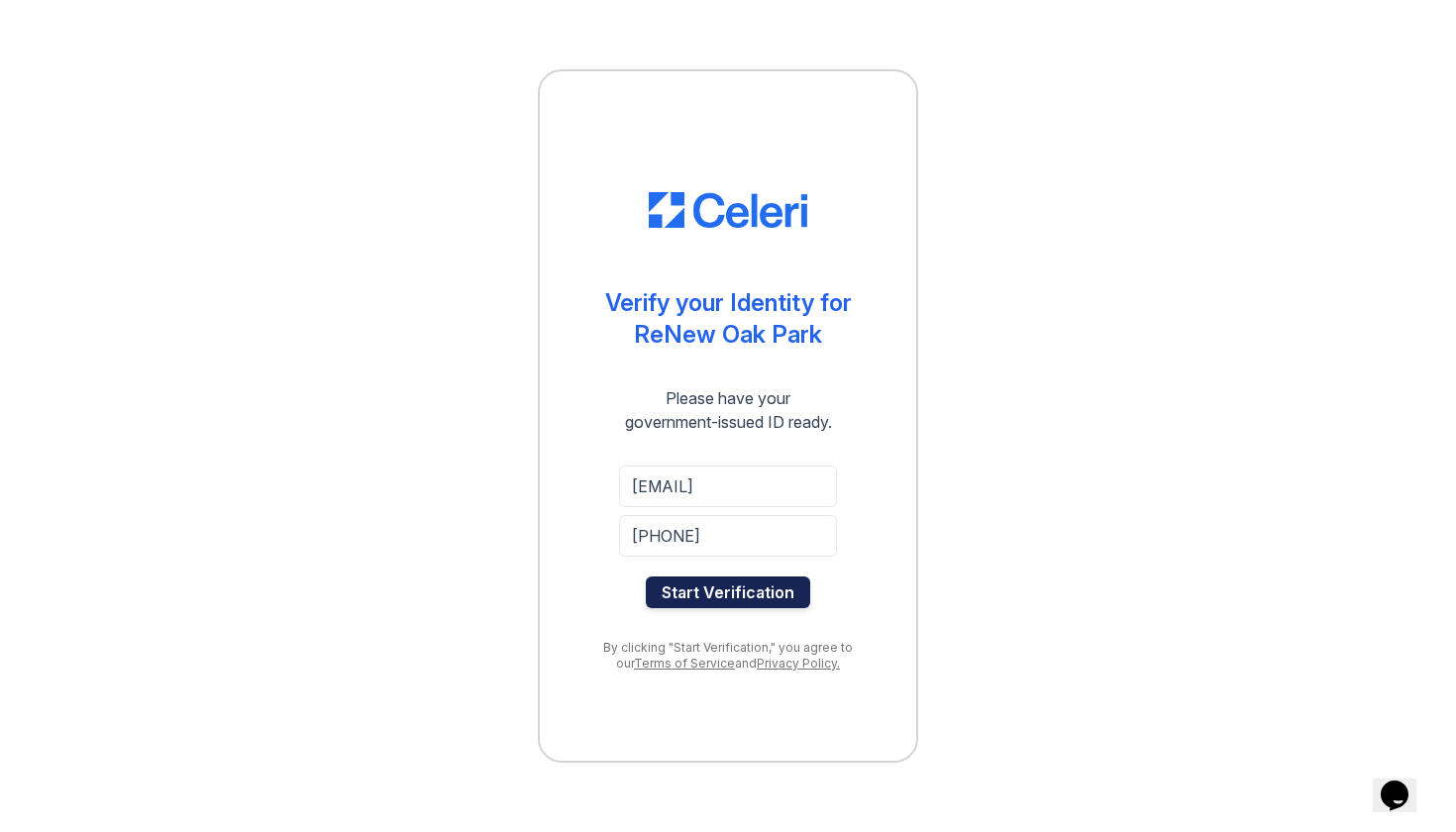 click on "Start Verification" at bounding box center [728, 592] 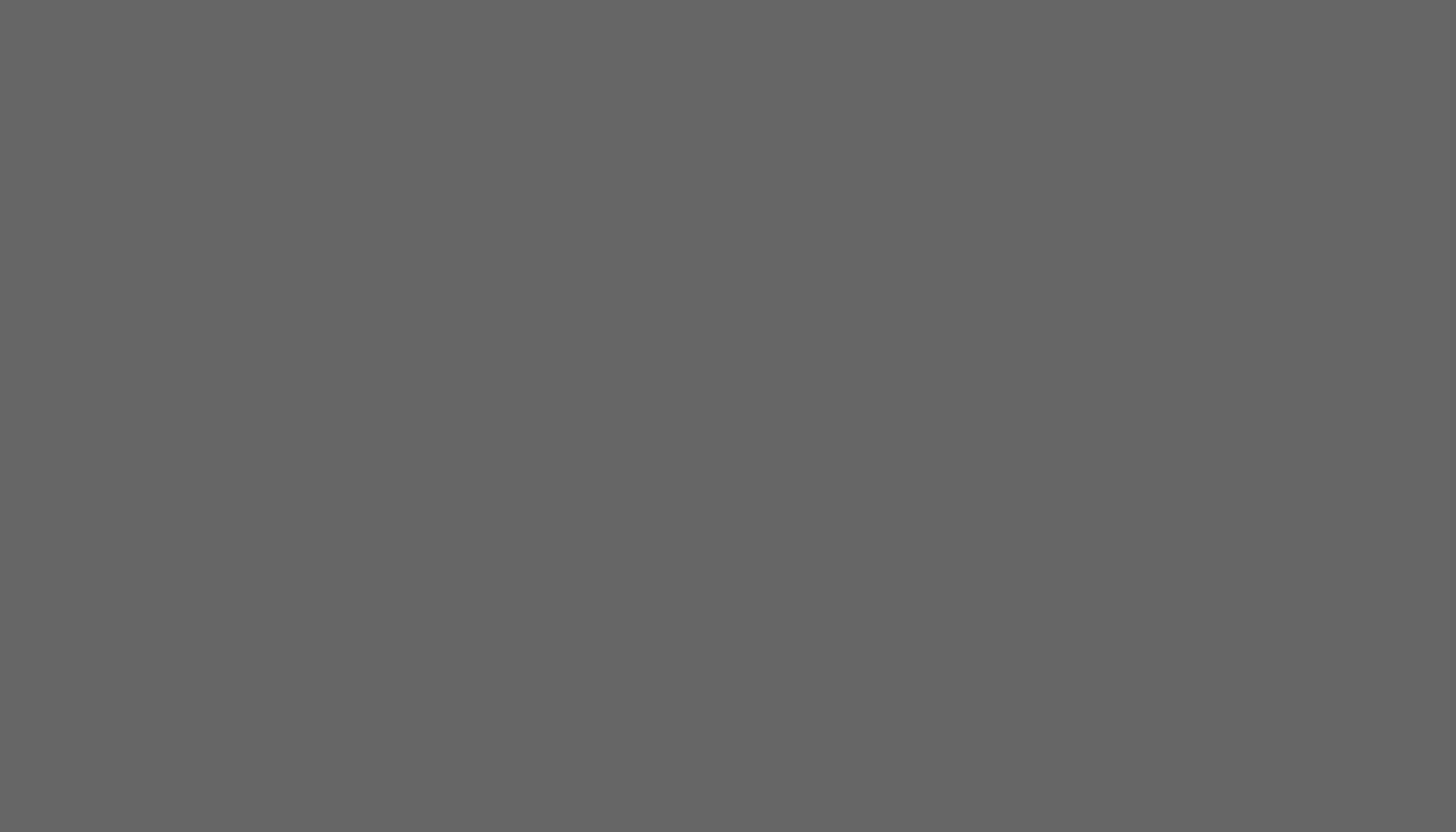 scroll, scrollTop: 0, scrollLeft: 0, axis: both 